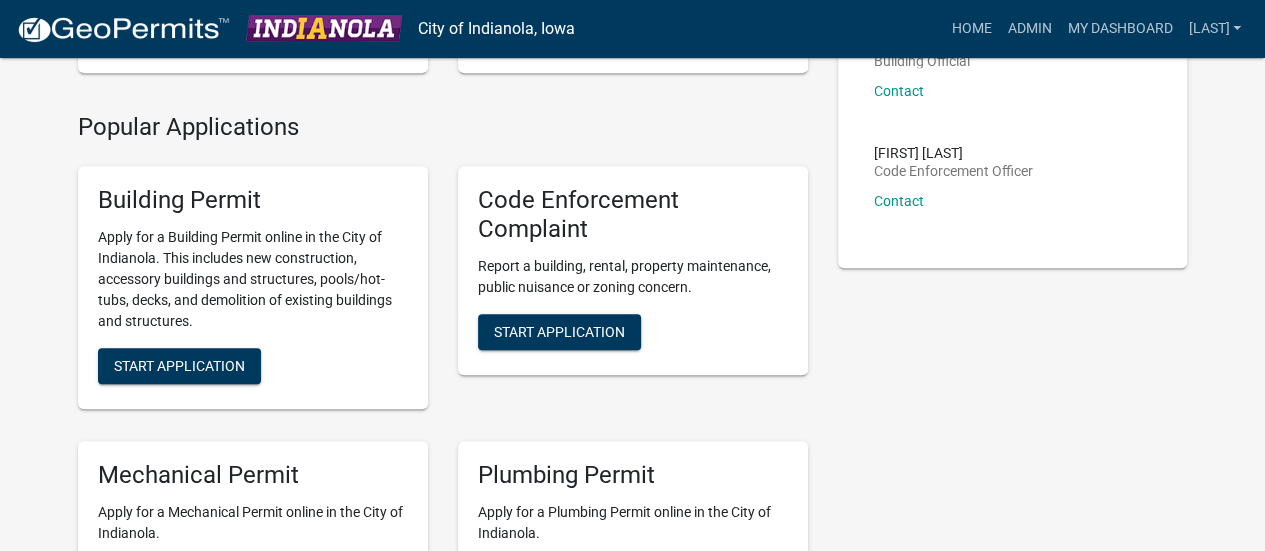 scroll, scrollTop: 427, scrollLeft: 0, axis: vertical 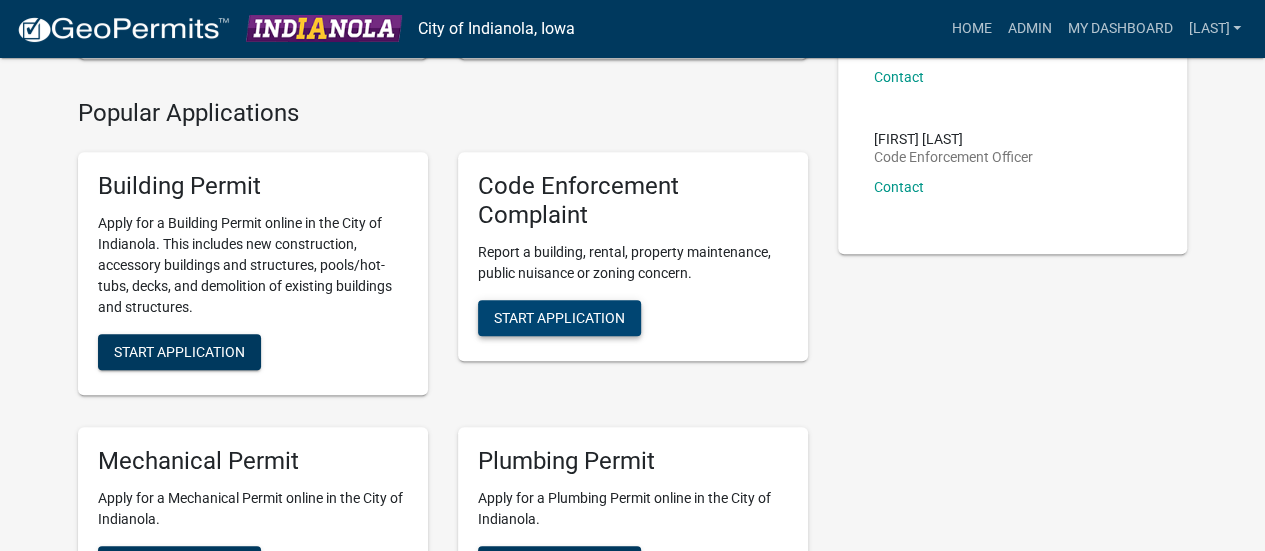 click on "Start Application" at bounding box center (559, 318) 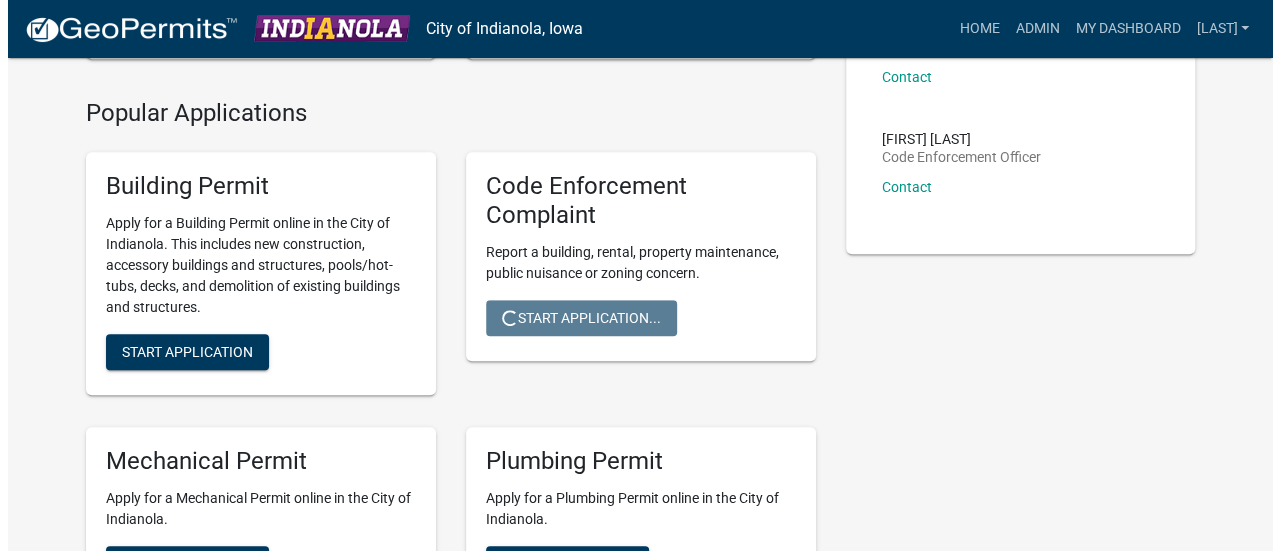 scroll, scrollTop: 0, scrollLeft: 0, axis: both 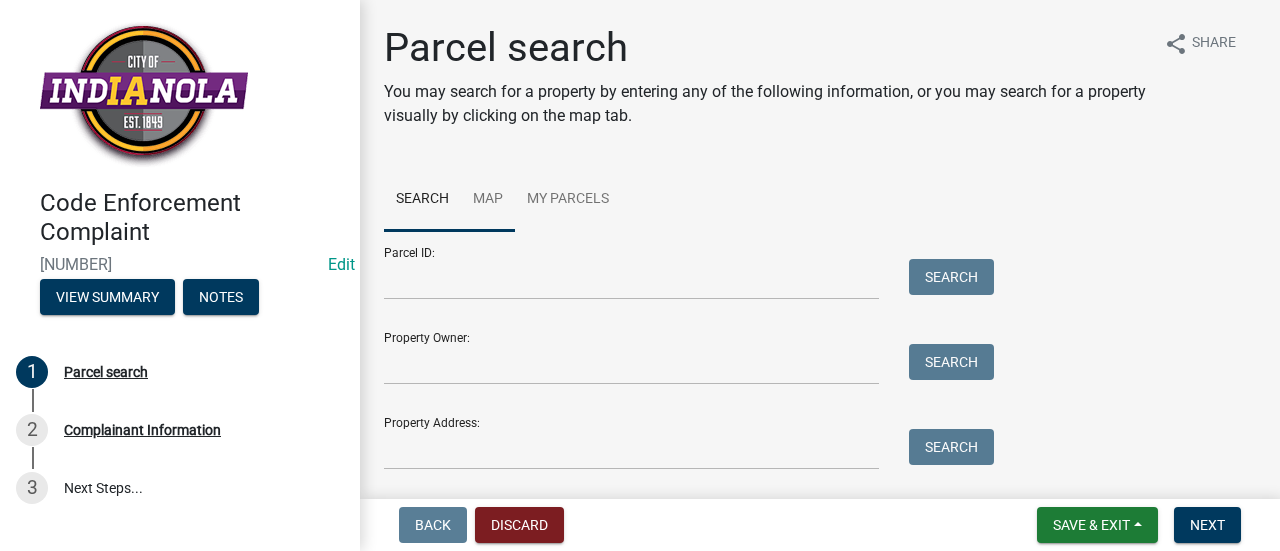 click on "Map" at bounding box center (488, 200) 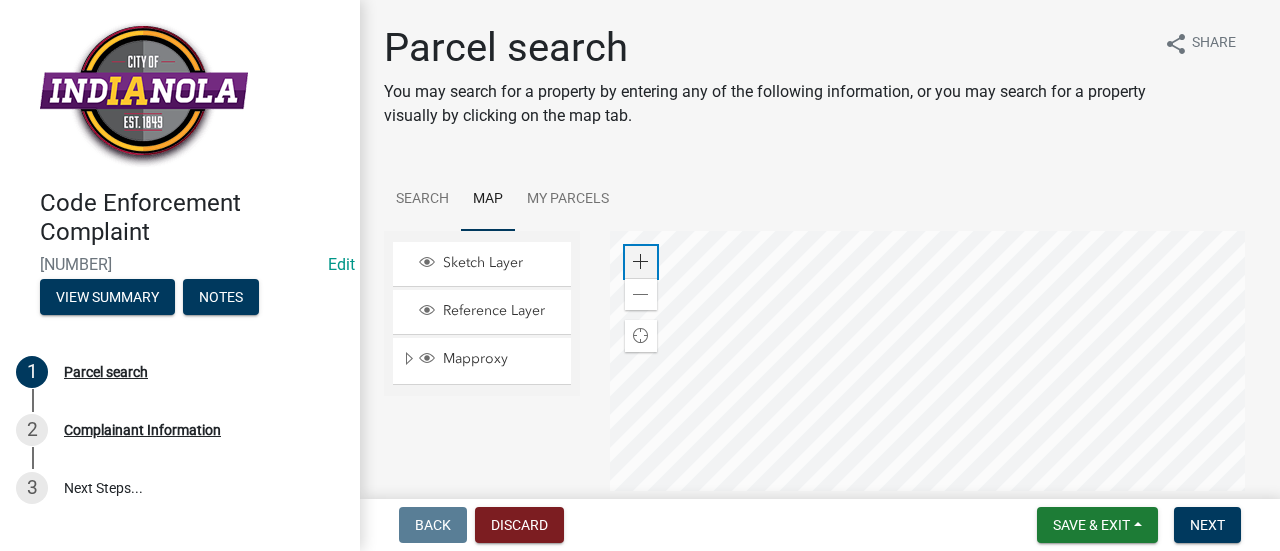 click at bounding box center [641, 262] 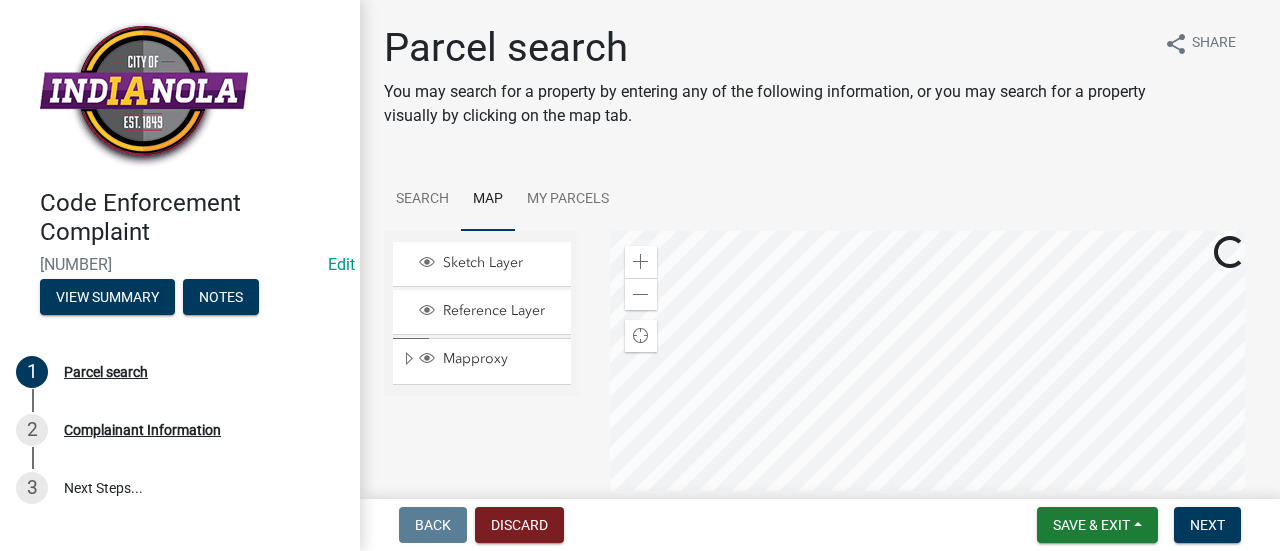 click at bounding box center [933, 481] 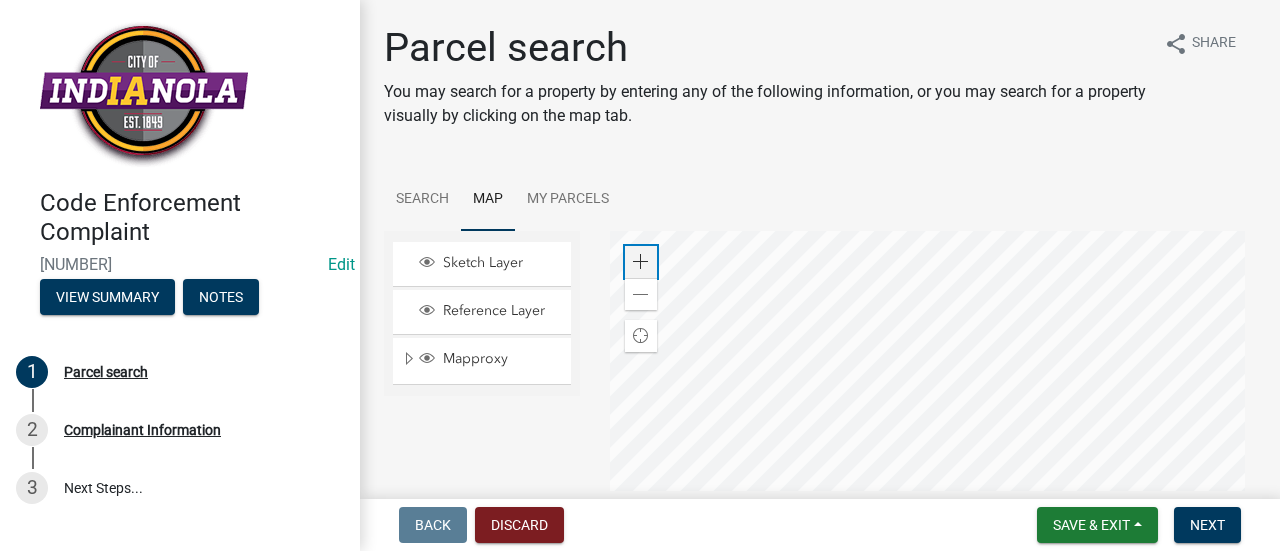 click at bounding box center (641, 262) 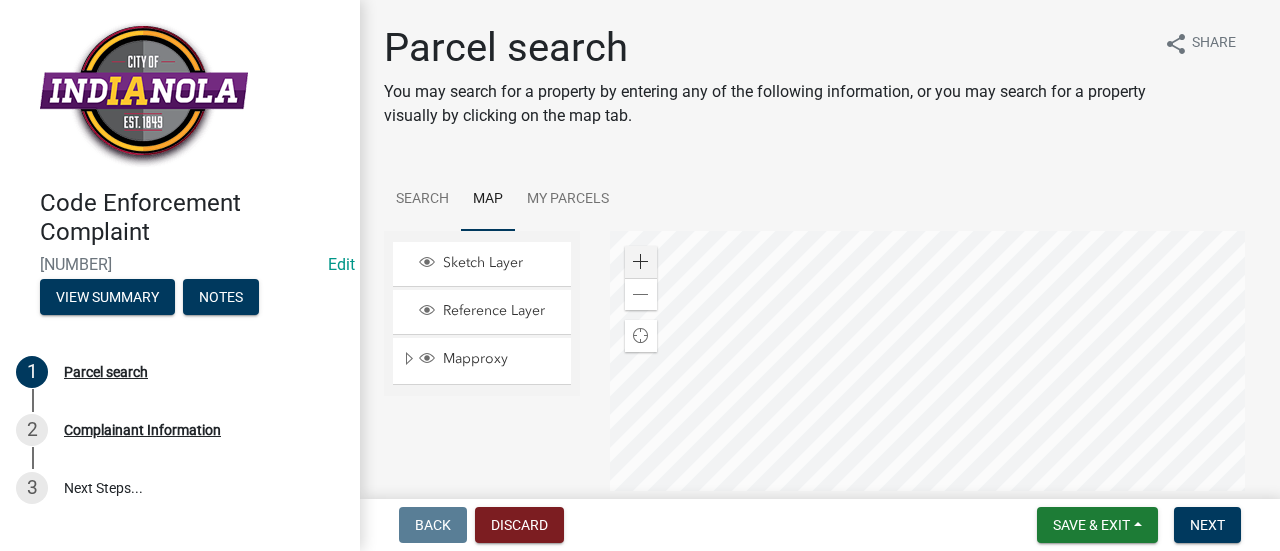 click at bounding box center [933, 481] 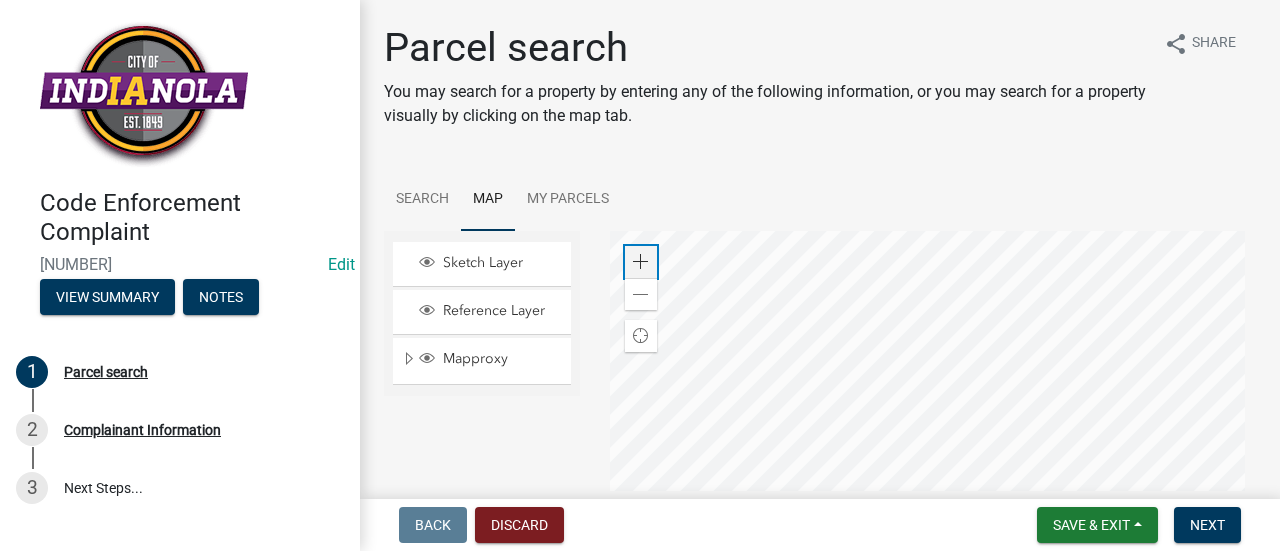 click at bounding box center (641, 262) 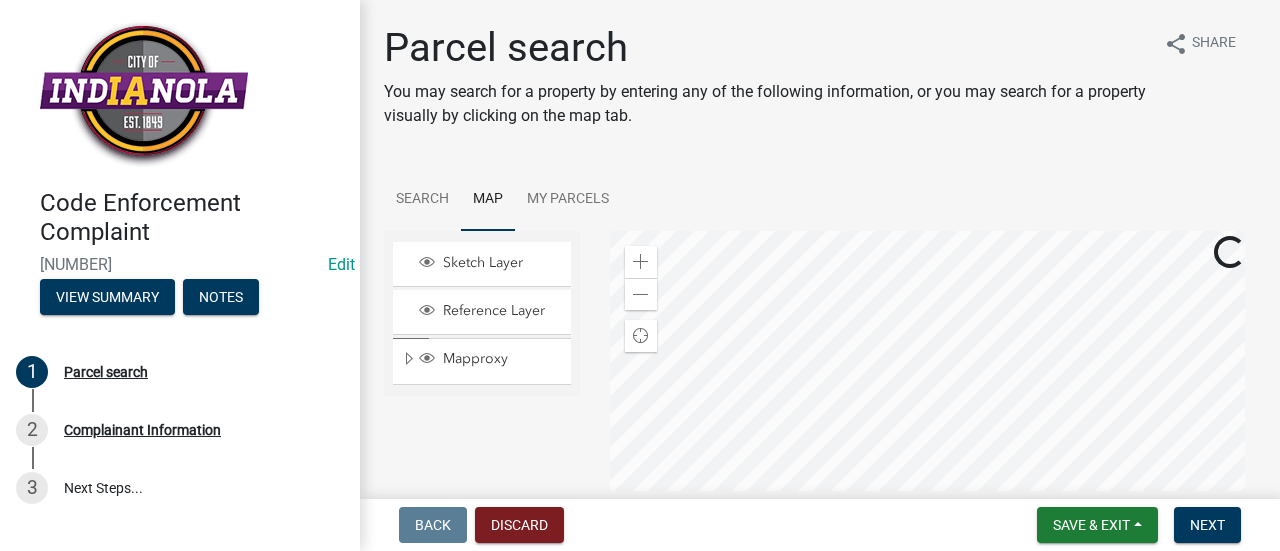 click at bounding box center (933, 481) 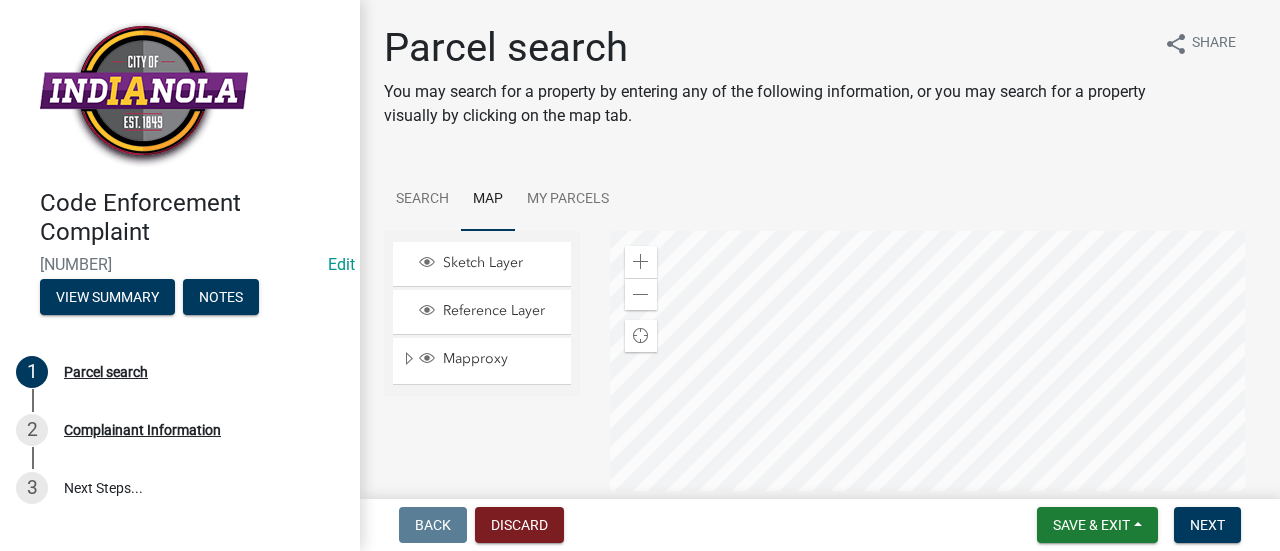 click at bounding box center [933, 481] 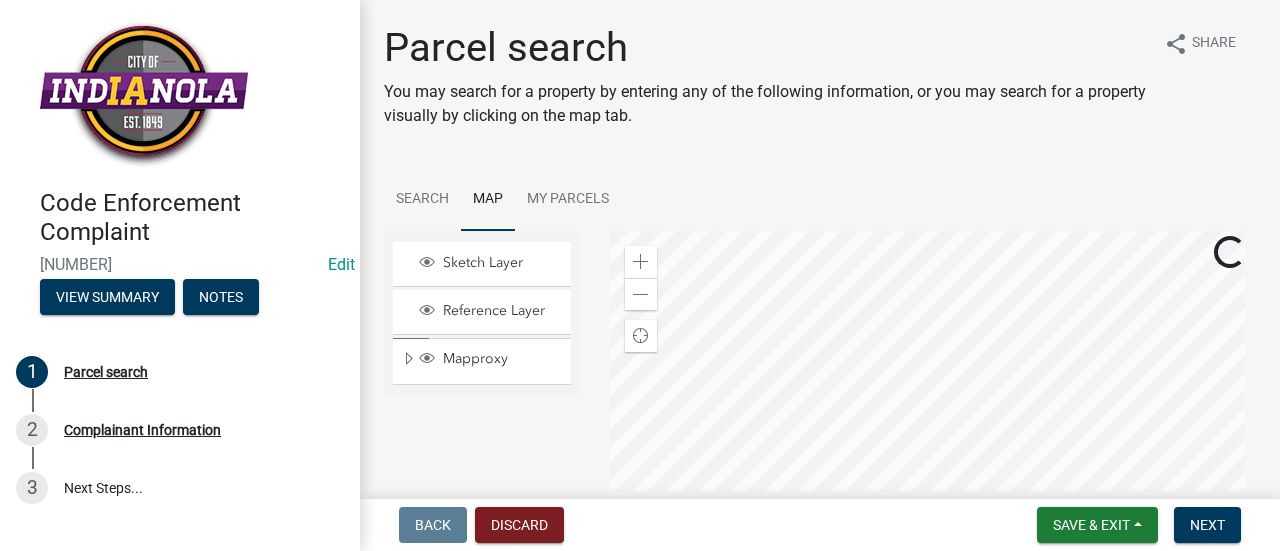click at bounding box center [933, 481] 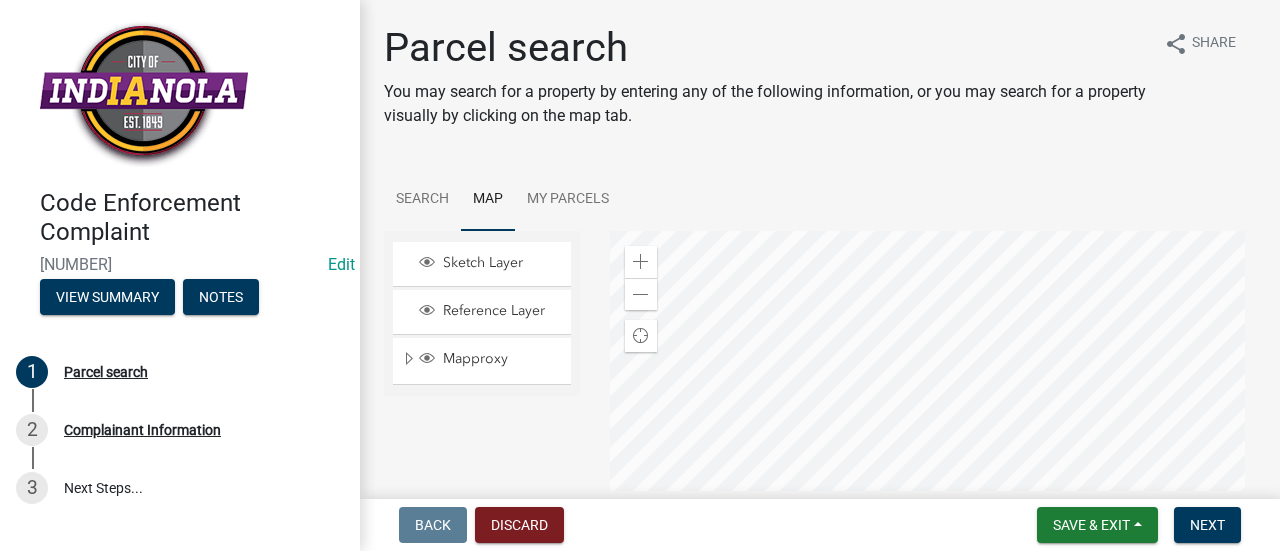 click at bounding box center (933, 481) 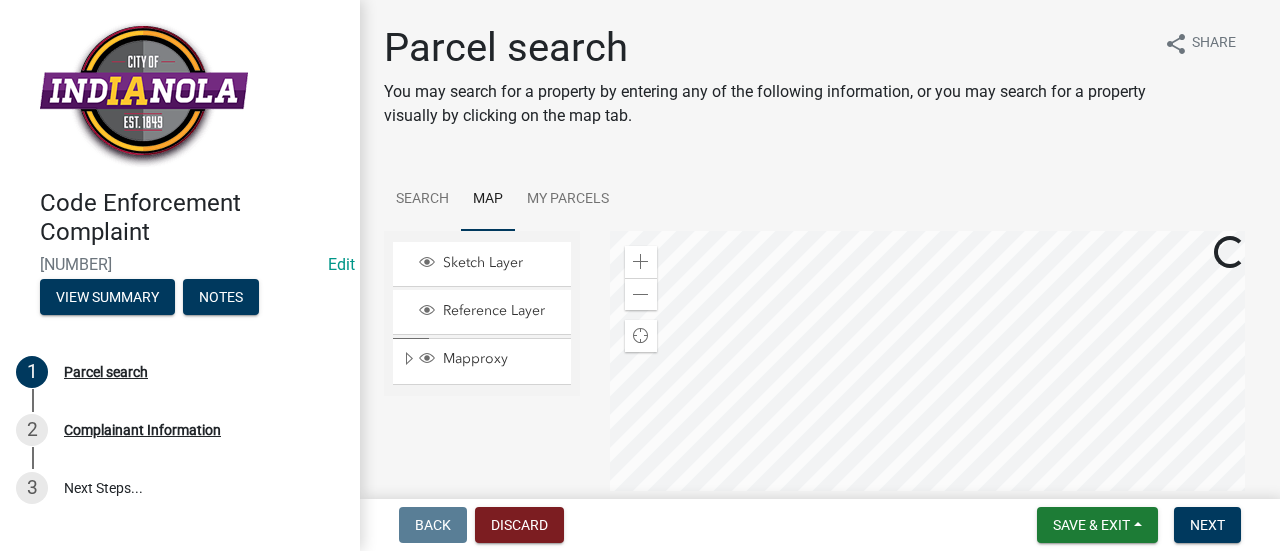 click at bounding box center [933, 481] 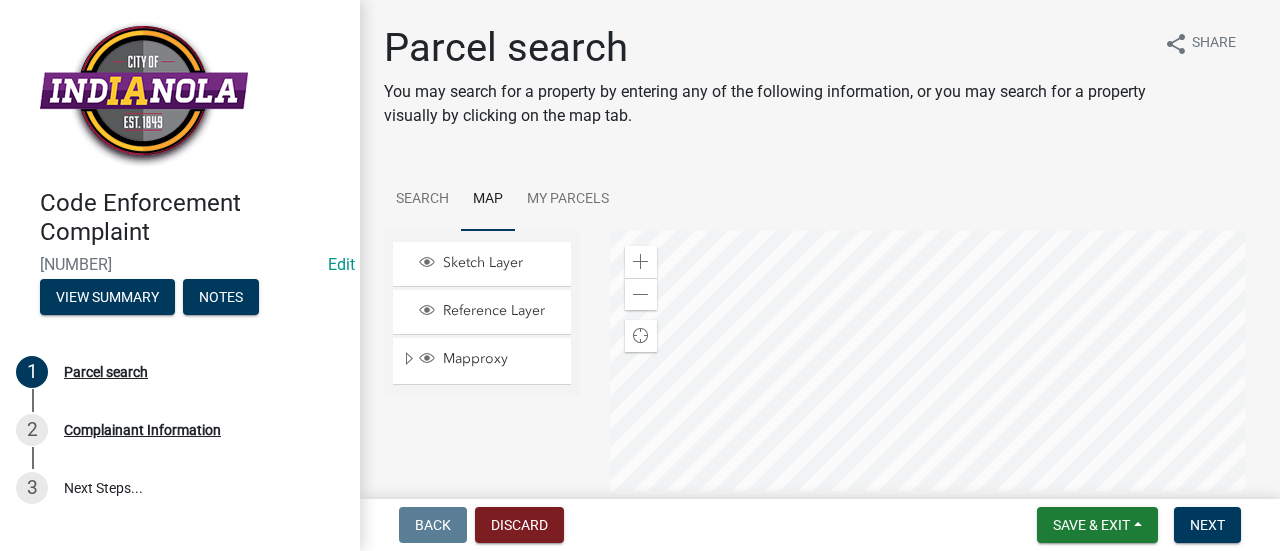 click at bounding box center (933, 481) 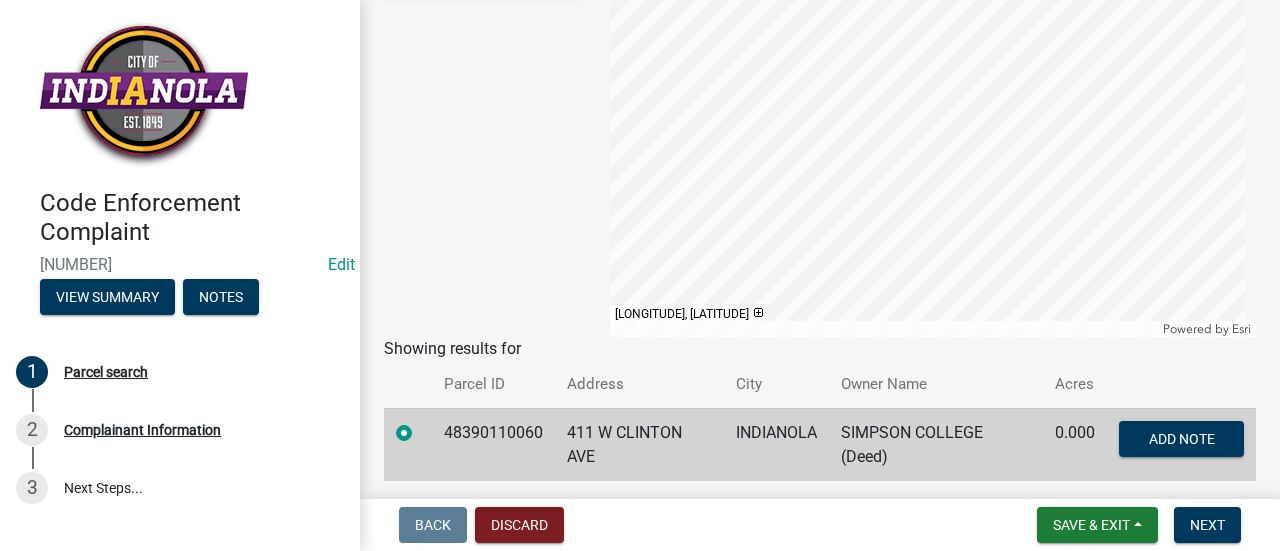 scroll, scrollTop: 393, scrollLeft: 0, axis: vertical 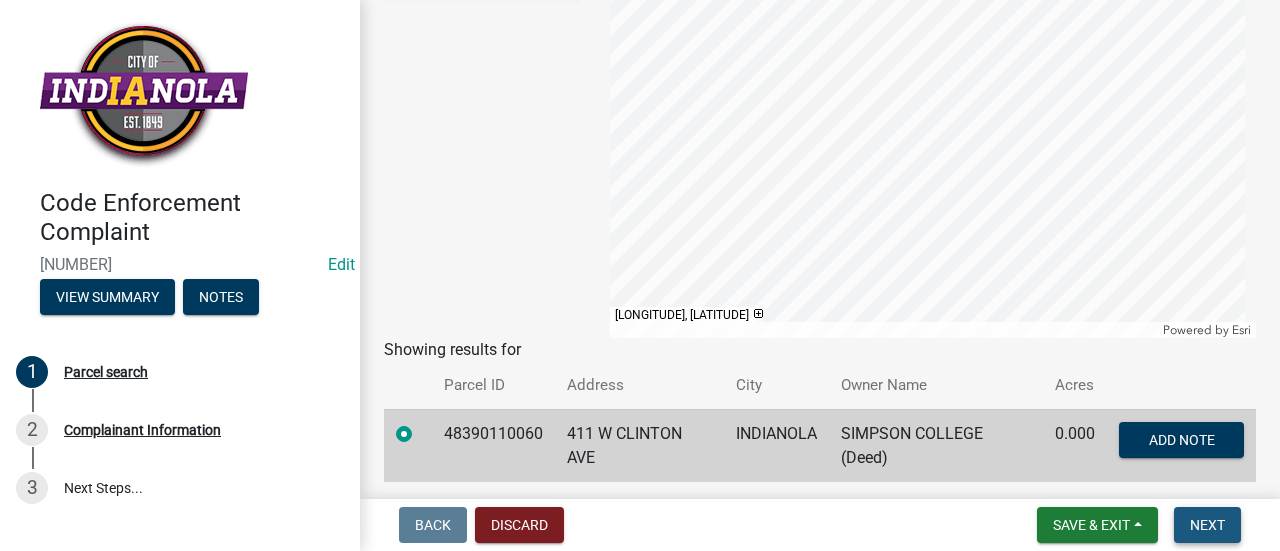 click on "Next" at bounding box center [1207, 525] 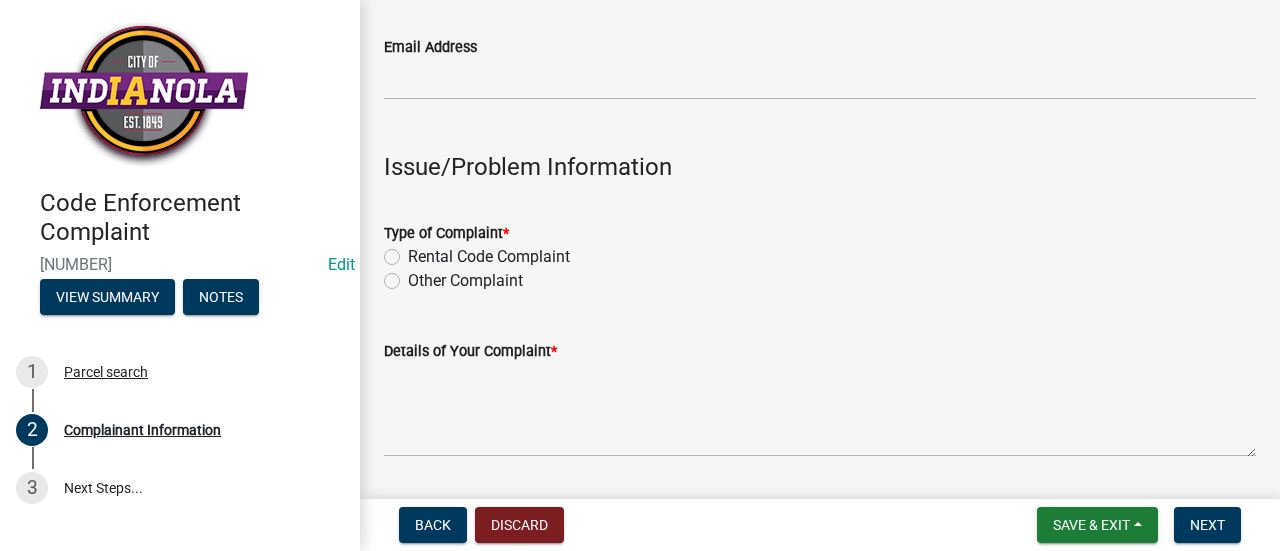 scroll, scrollTop: 485, scrollLeft: 0, axis: vertical 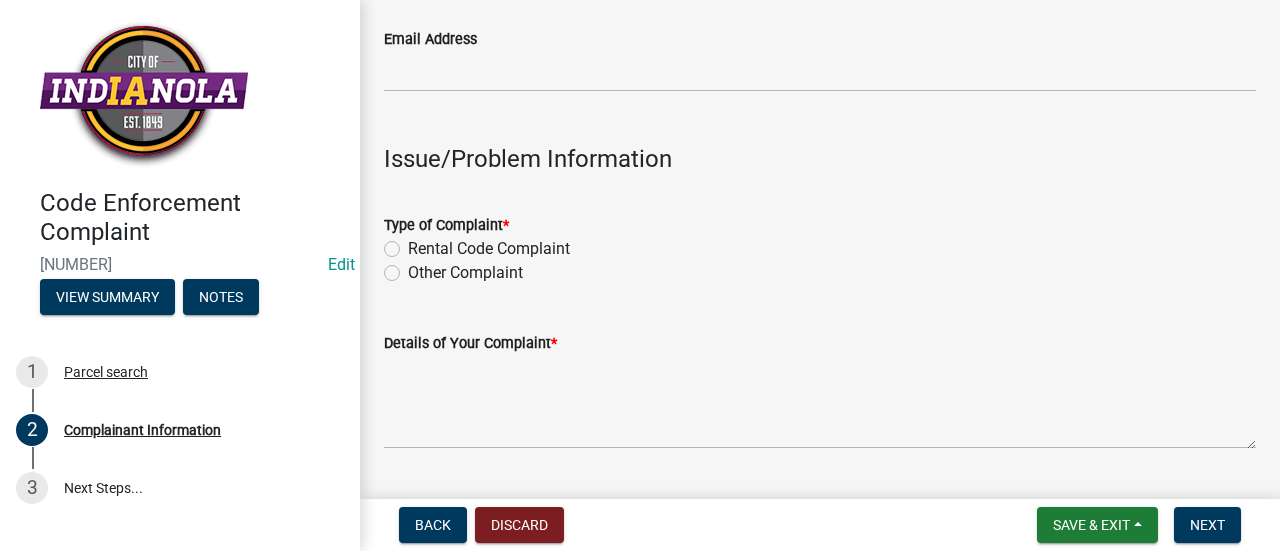 click on "Other Complaint" 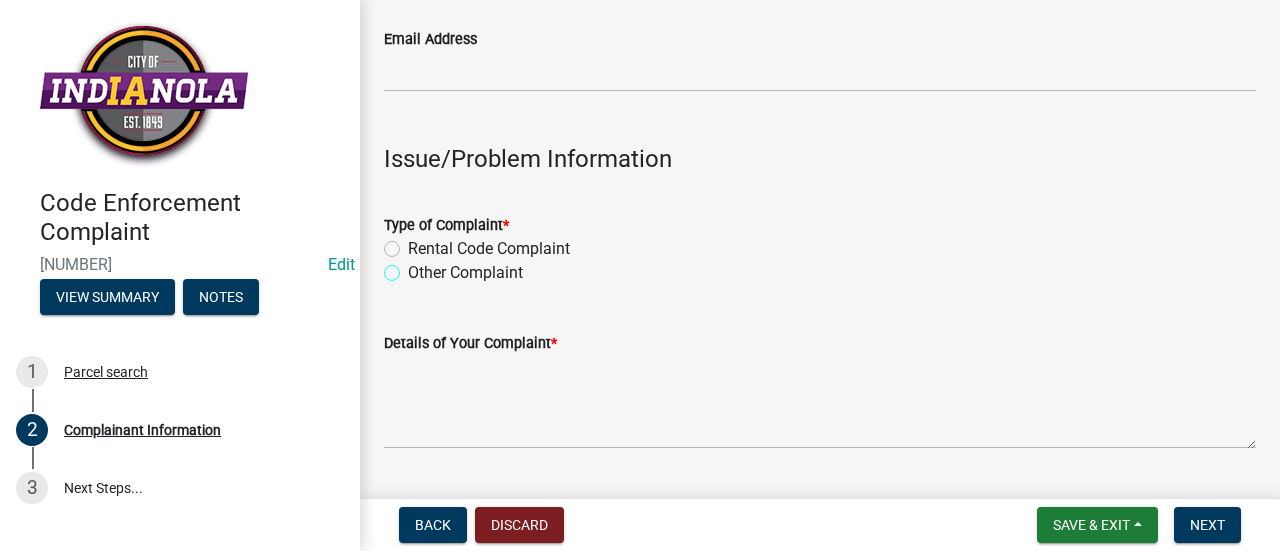click on "Other Complaint" at bounding box center (414, 267) 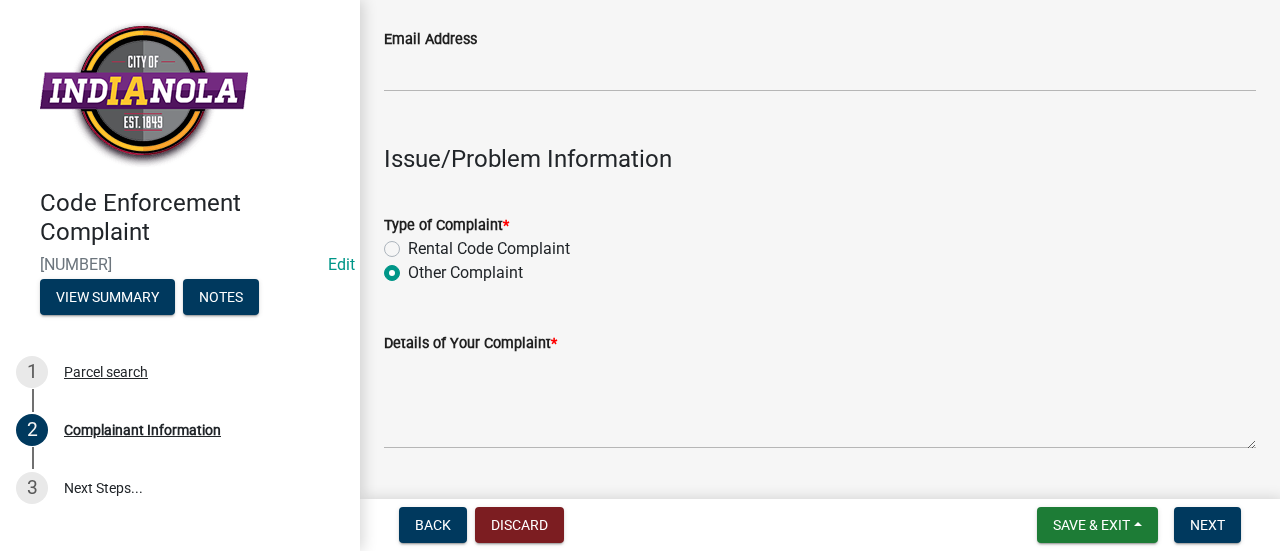 radio on "true" 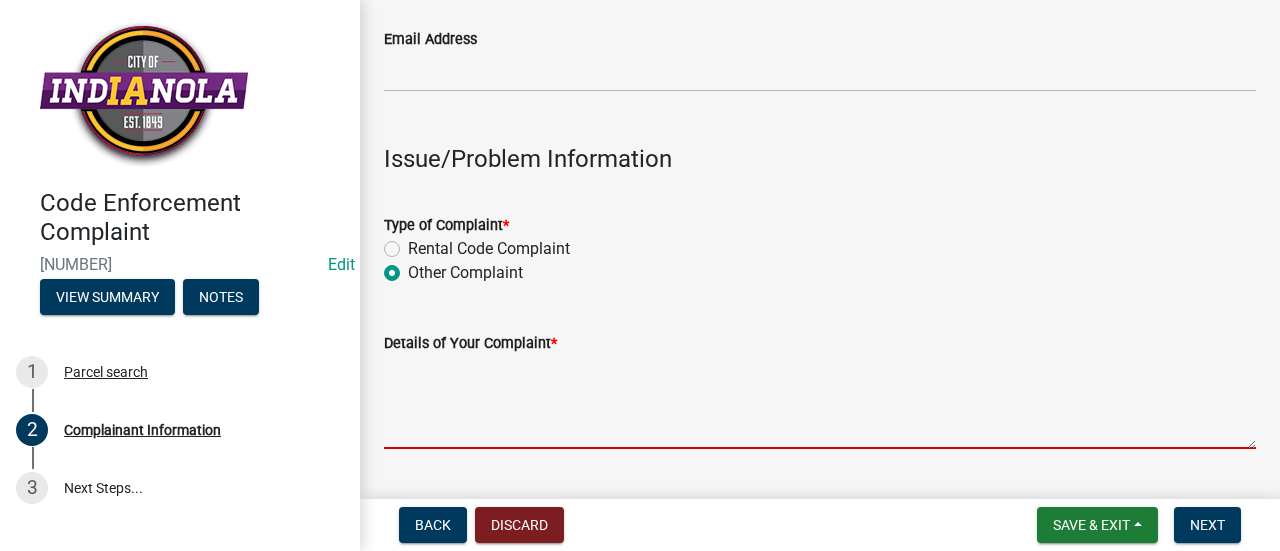 click on "Details of Your Complaint  *" at bounding box center [820, 402] 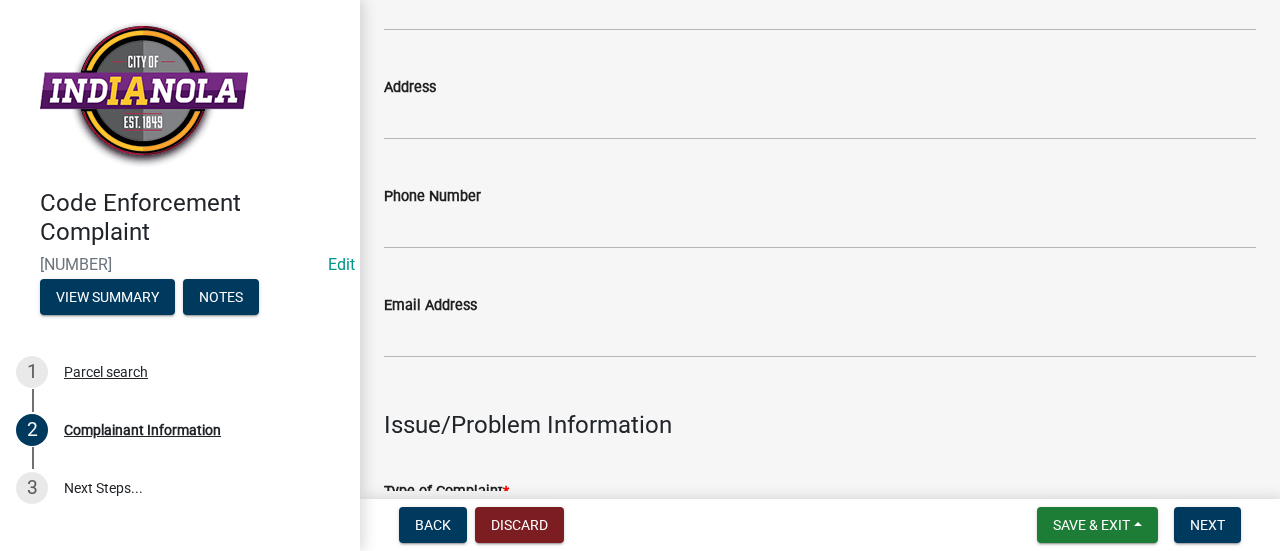 scroll, scrollTop: 508, scrollLeft: 0, axis: vertical 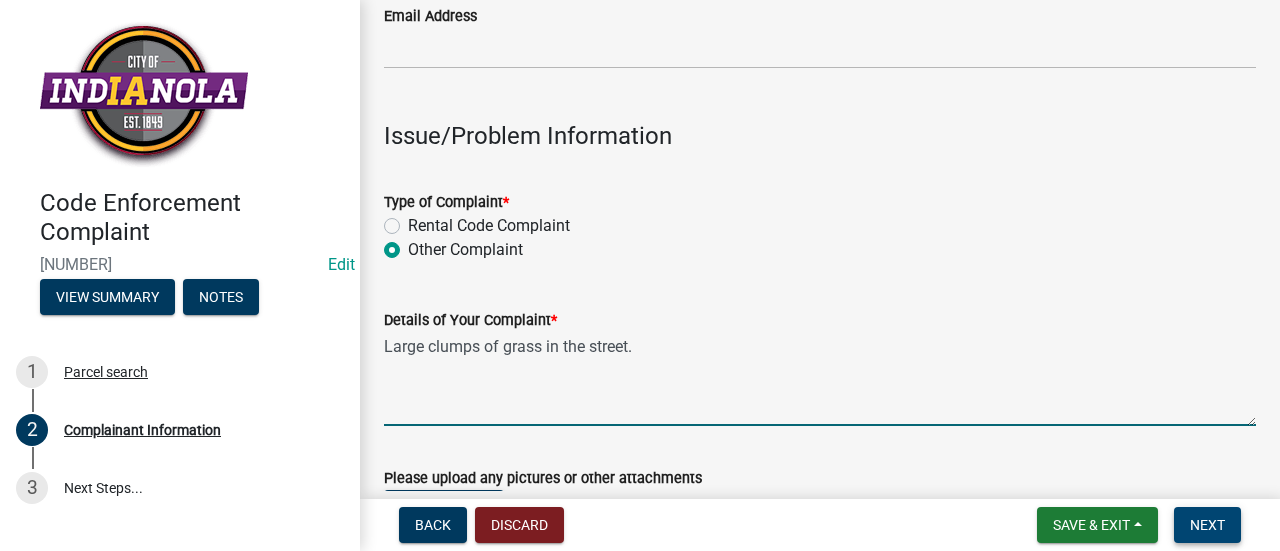 type on "Large clumps of grass in the street." 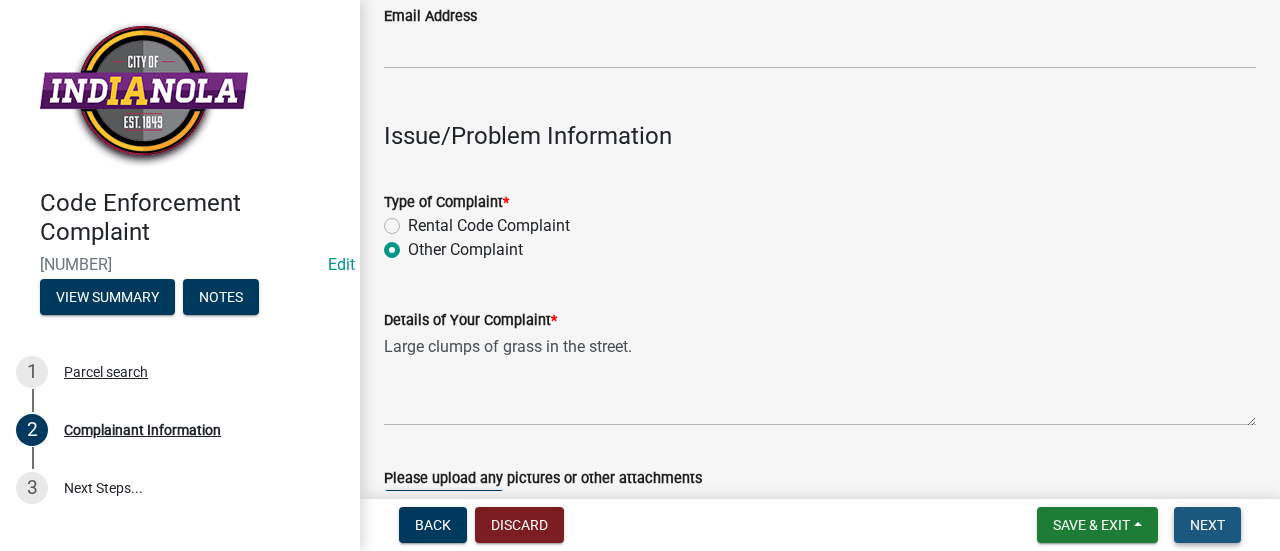 click on "Next" at bounding box center [1207, 525] 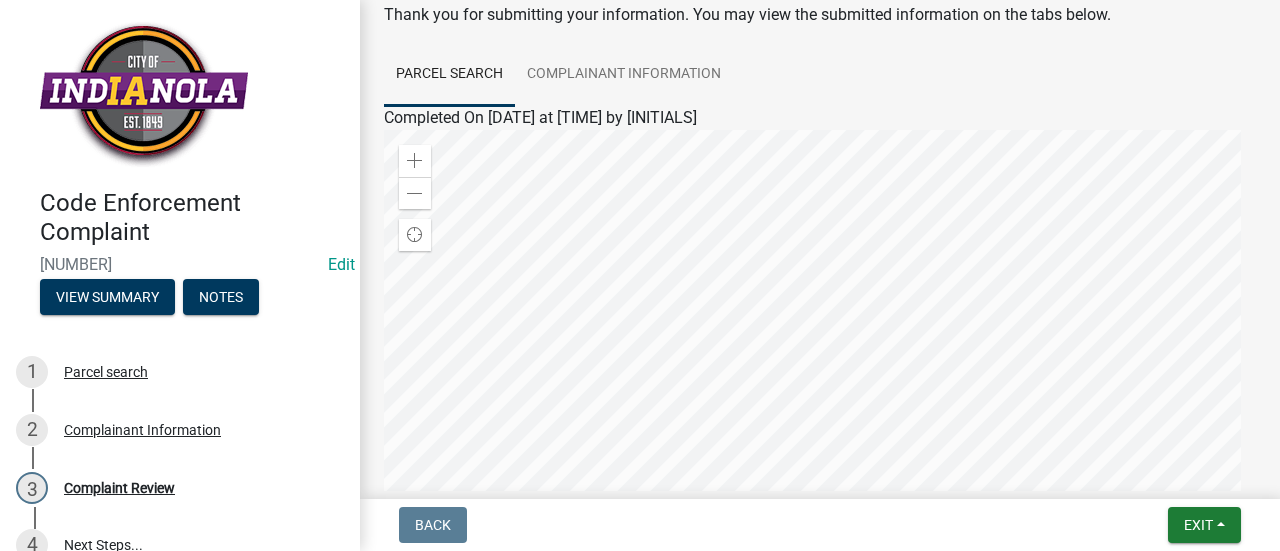 scroll, scrollTop: 0, scrollLeft: 0, axis: both 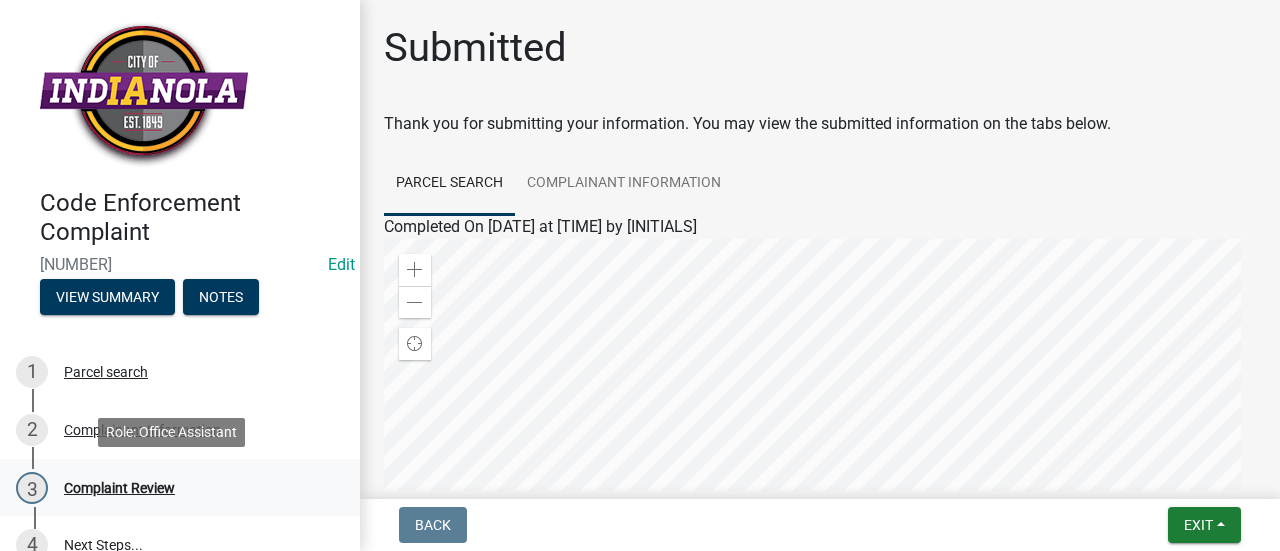click on "Complaint Review" at bounding box center (119, 488) 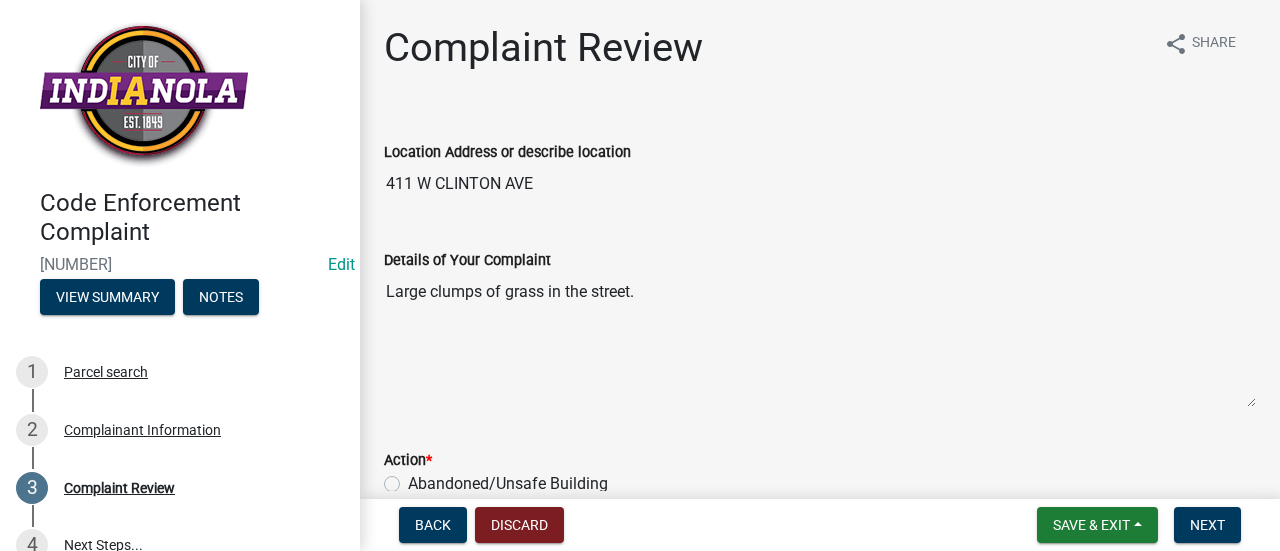 scroll, scrollTop: 267, scrollLeft: 0, axis: vertical 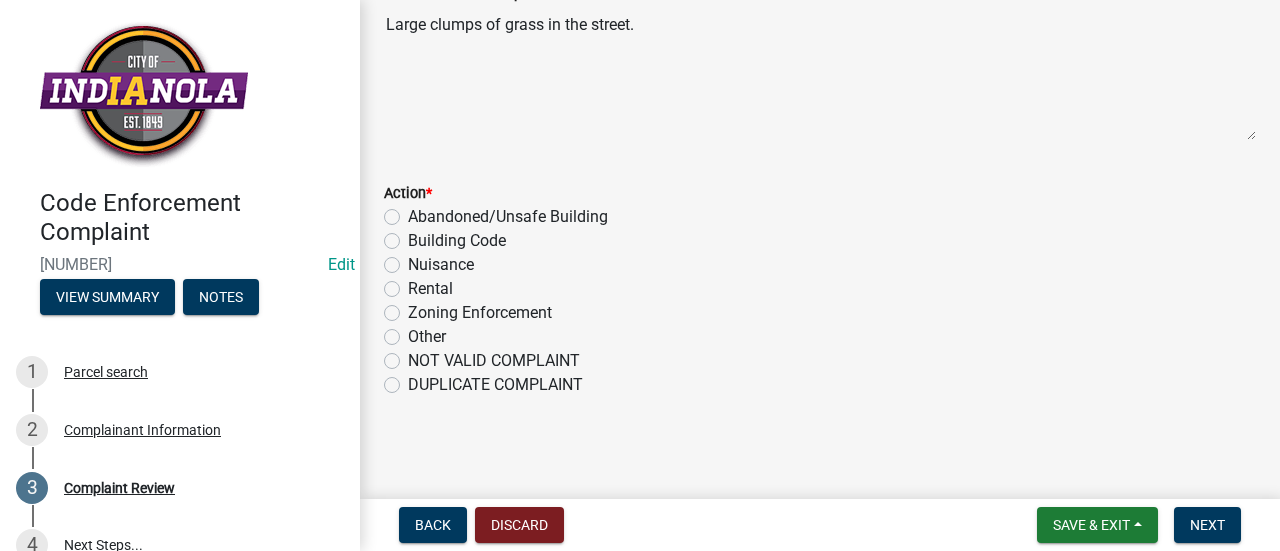 click on "Nuisance" 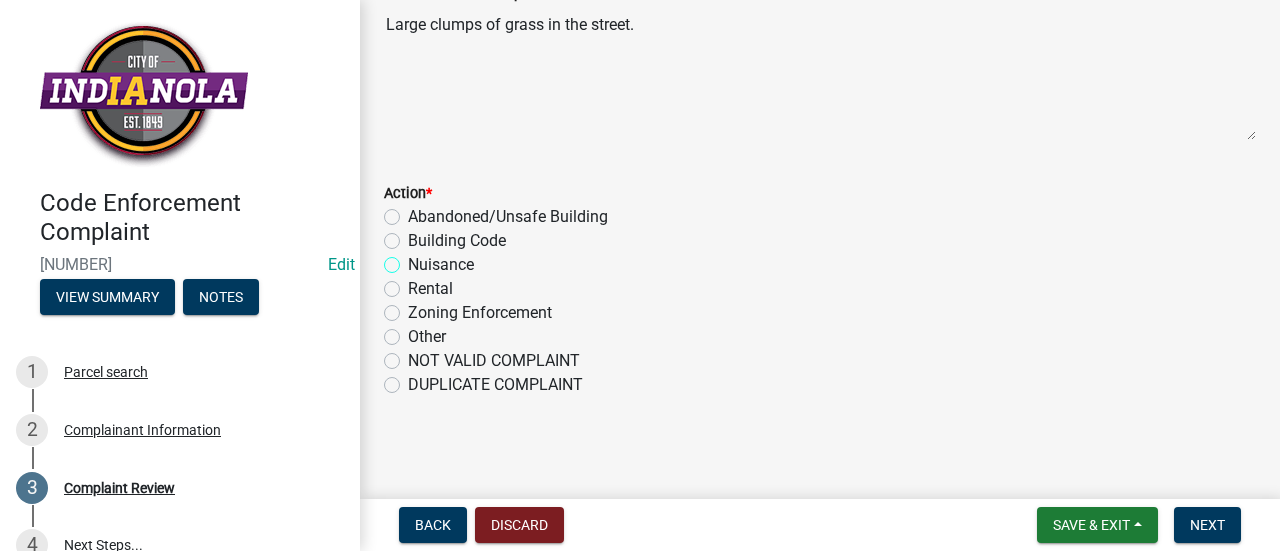 click on "Nuisance" at bounding box center [414, 259] 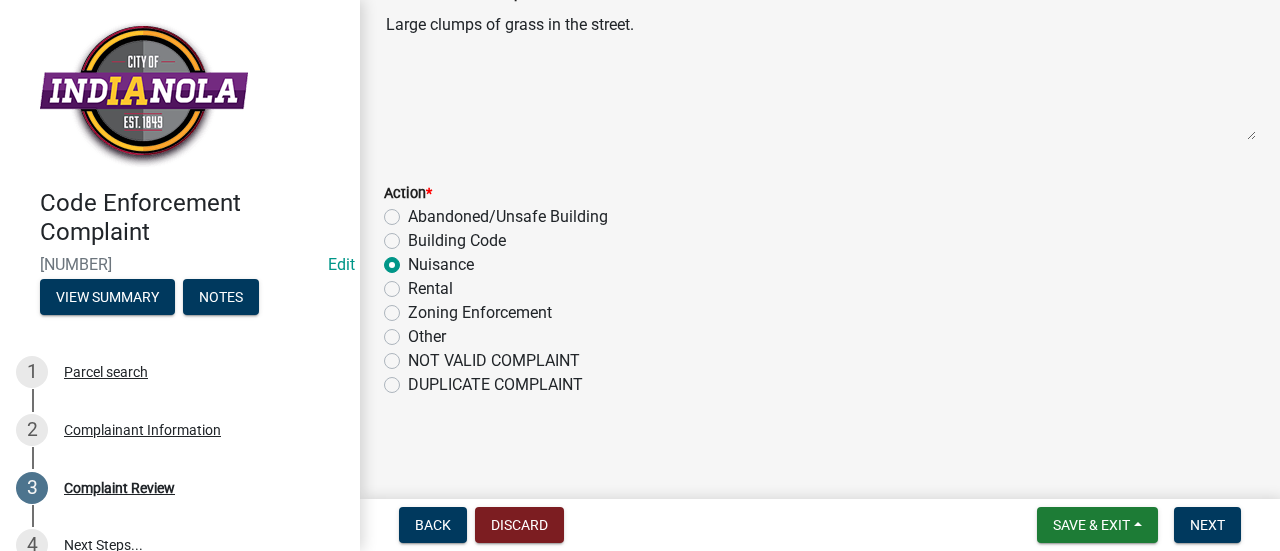 radio on "true" 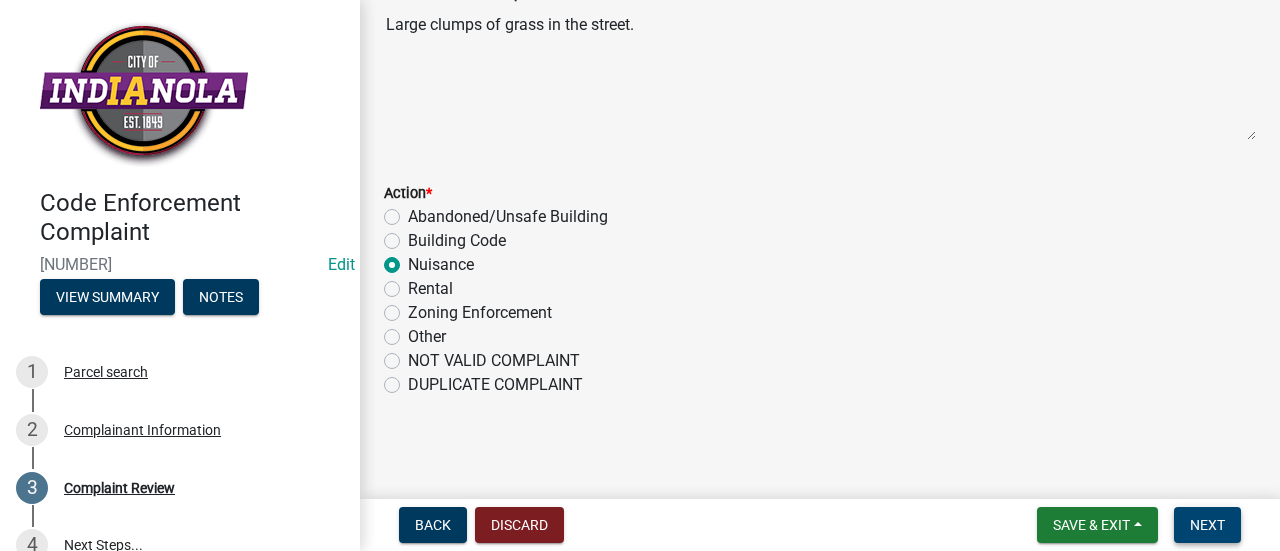 click on "Next" at bounding box center [1207, 525] 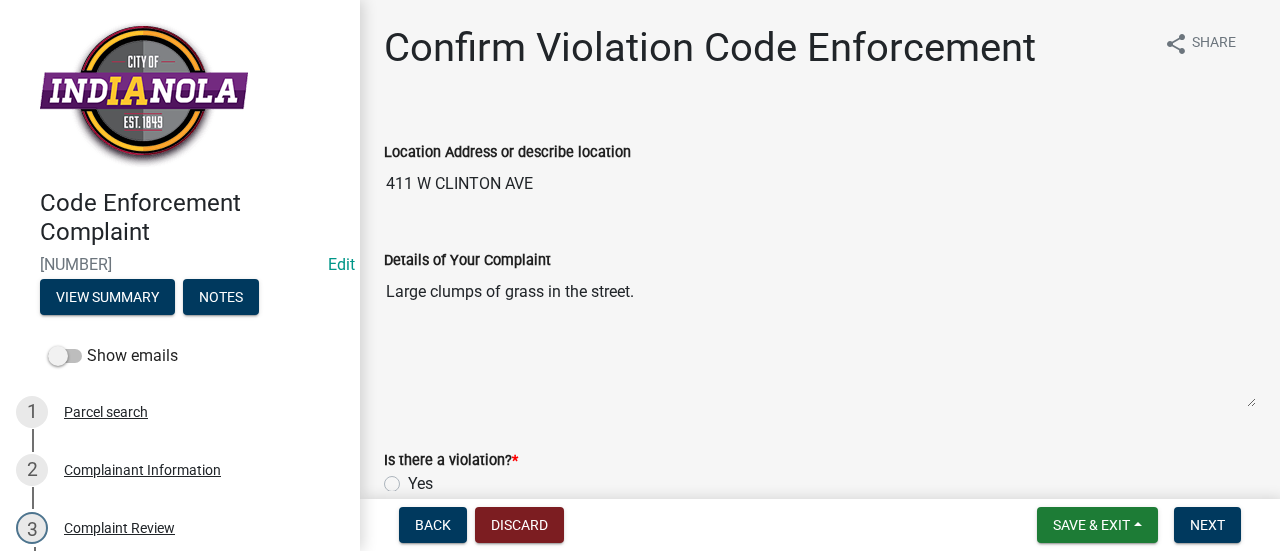 scroll, scrollTop: 147, scrollLeft: 0, axis: vertical 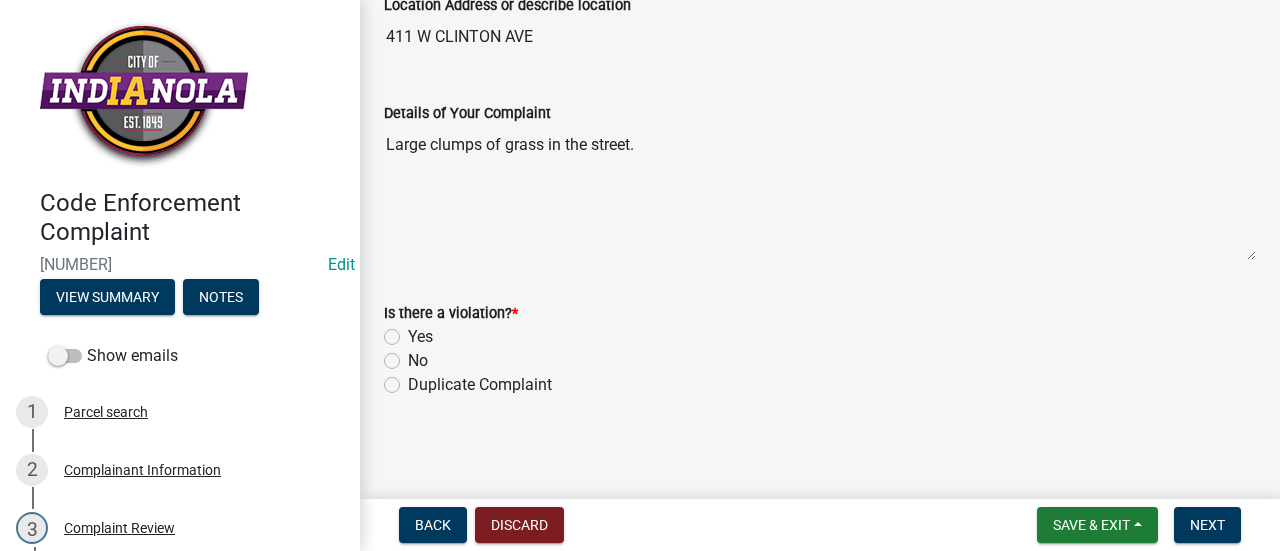 click on "Yes" 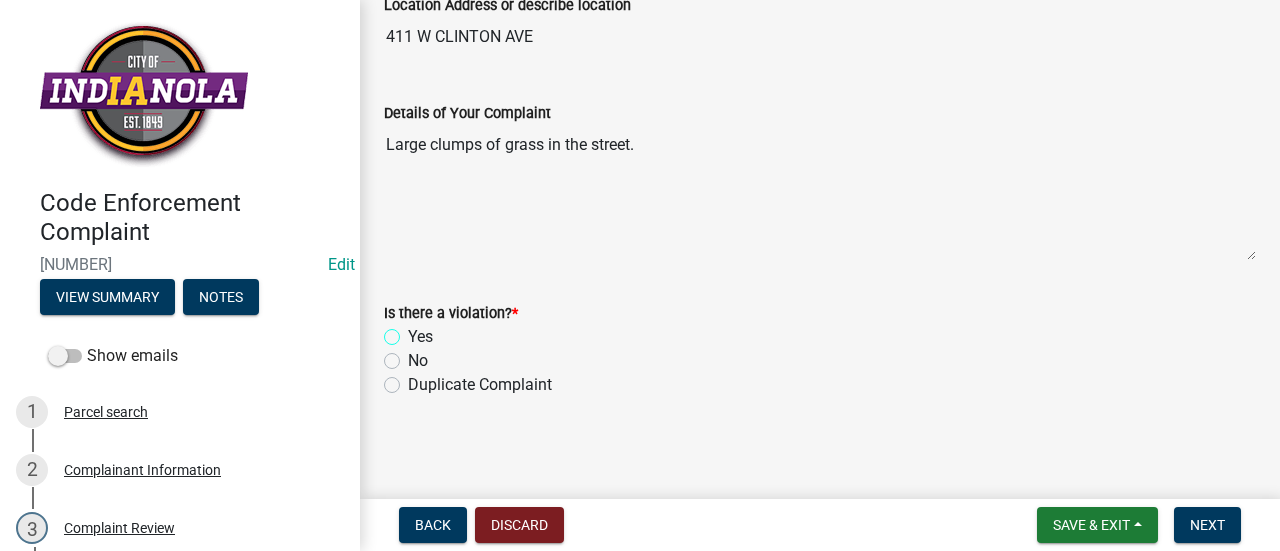click on "Yes" at bounding box center (414, 331) 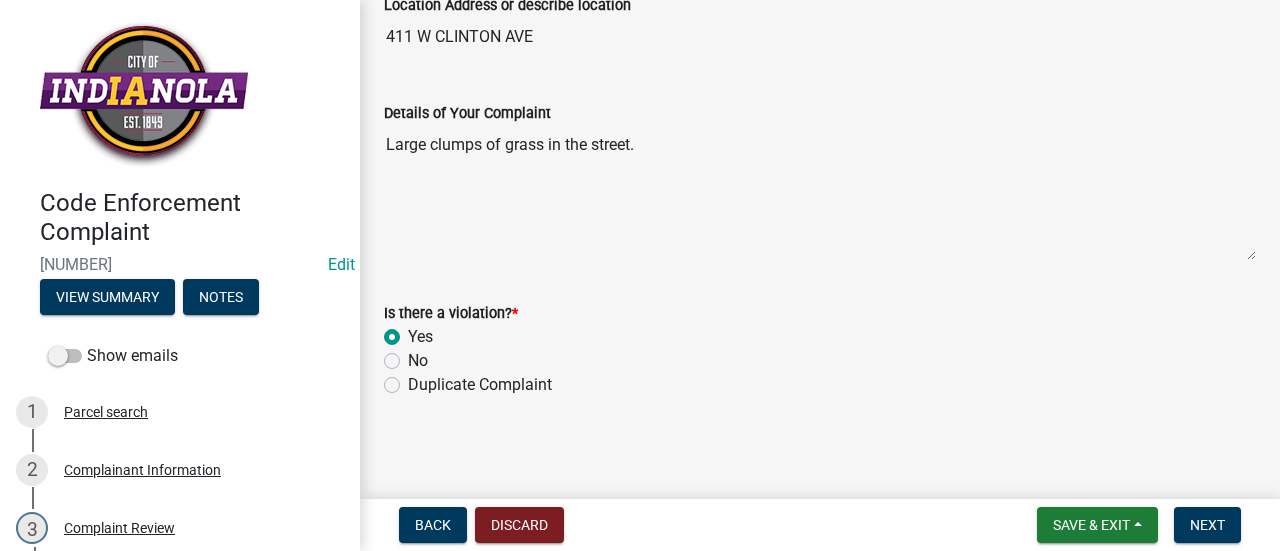 radio on "true" 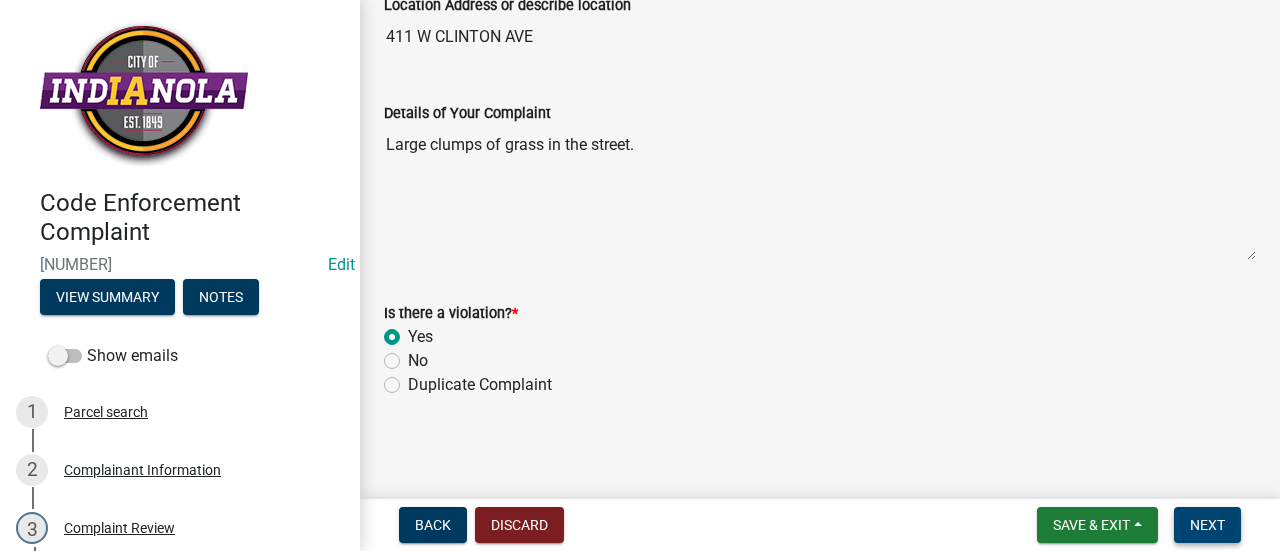 click on "Next" at bounding box center [1207, 525] 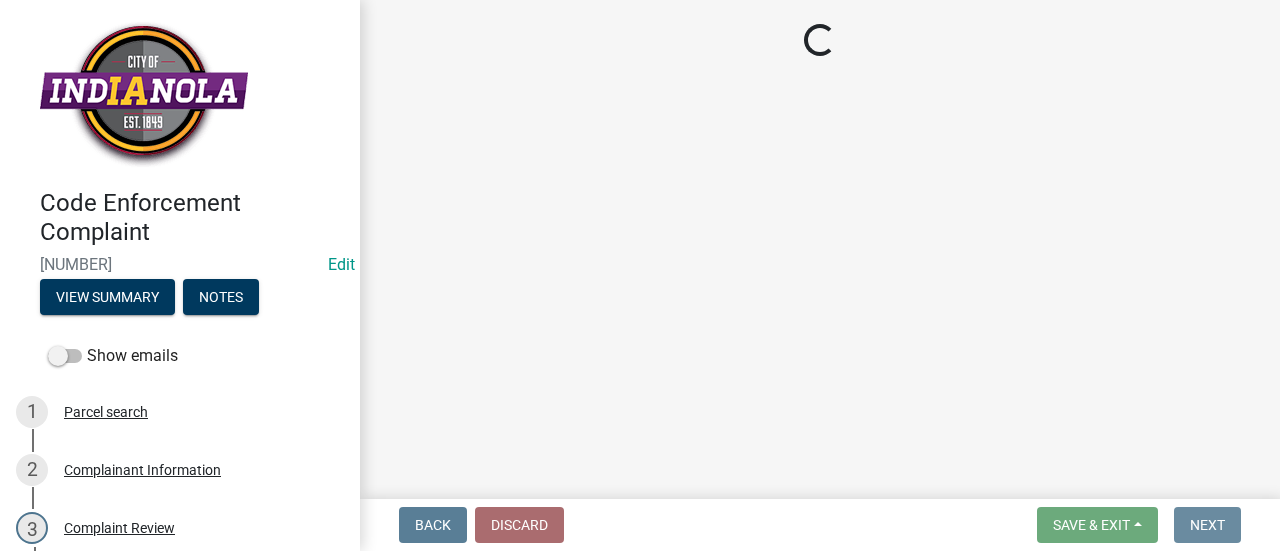 scroll, scrollTop: 0, scrollLeft: 0, axis: both 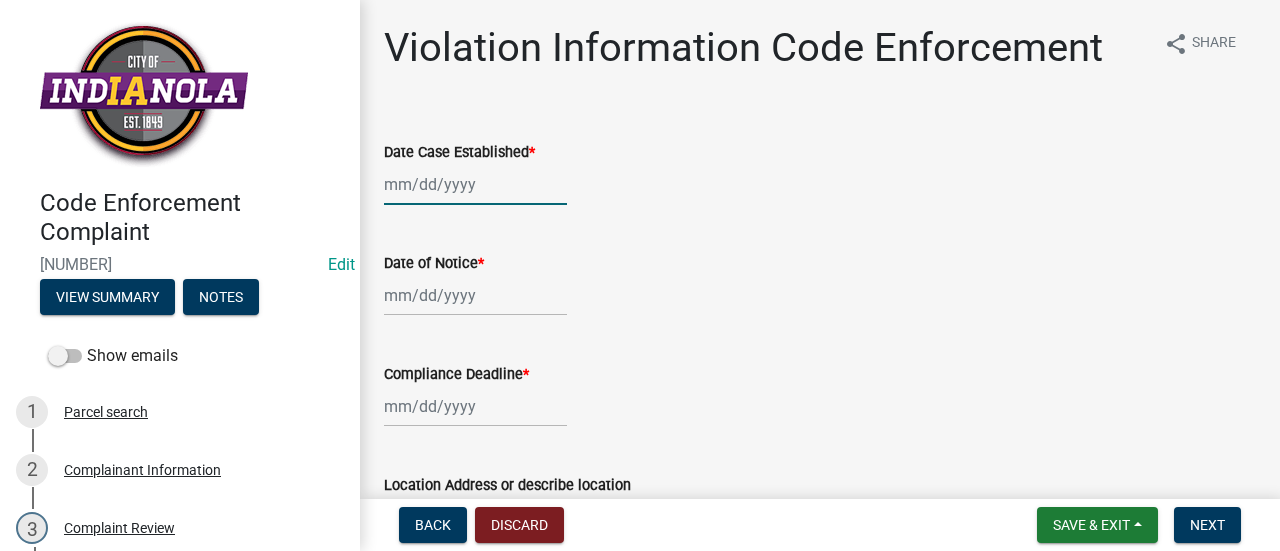 click 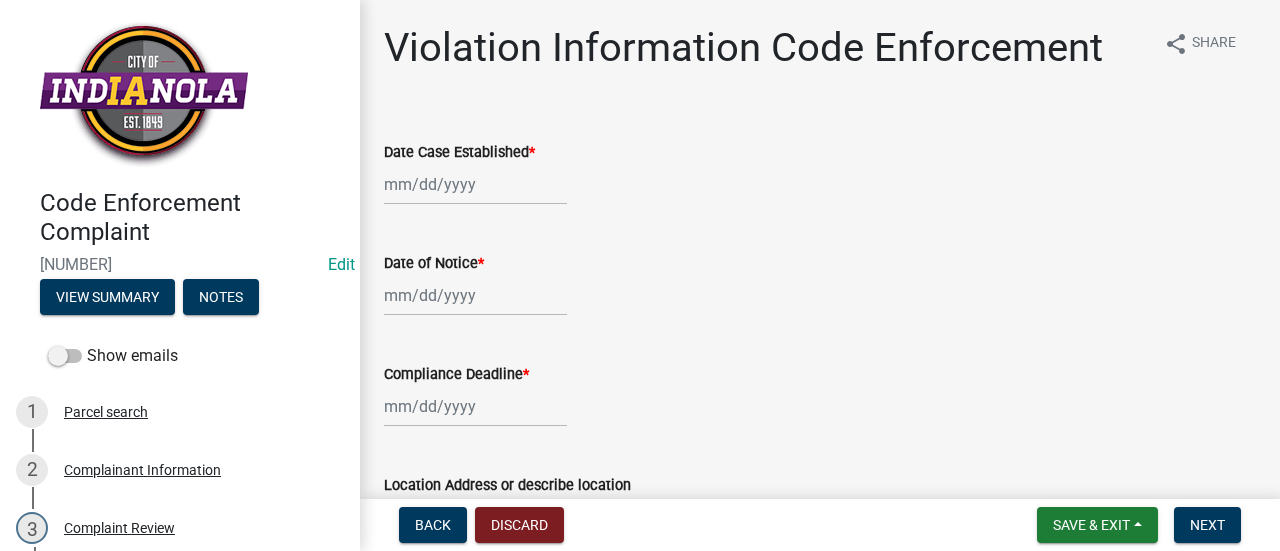 select on "8" 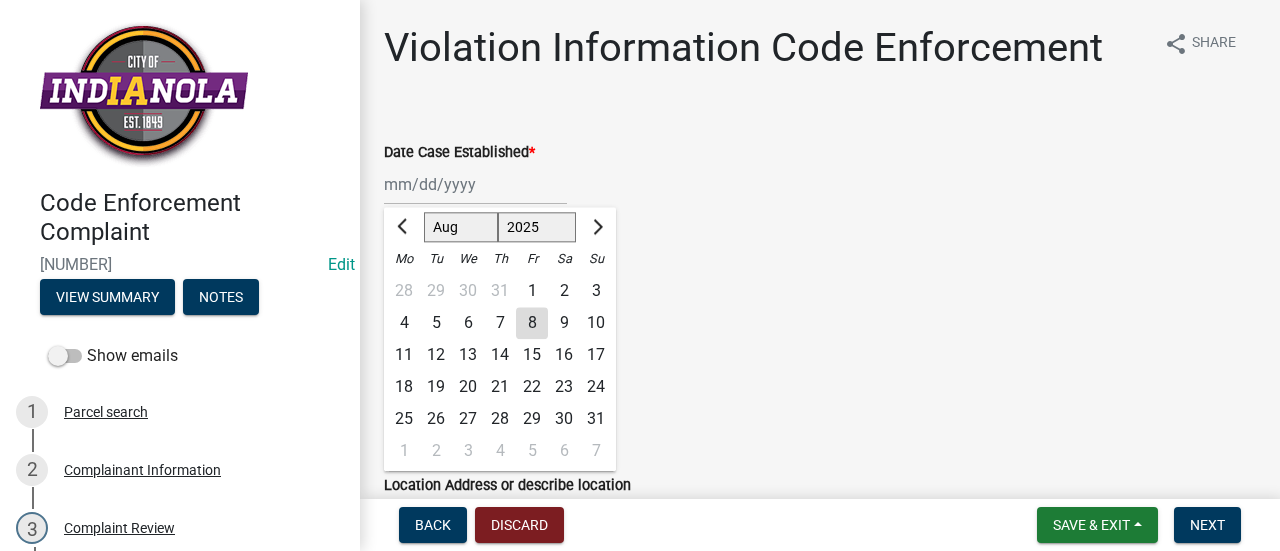 click on "8" 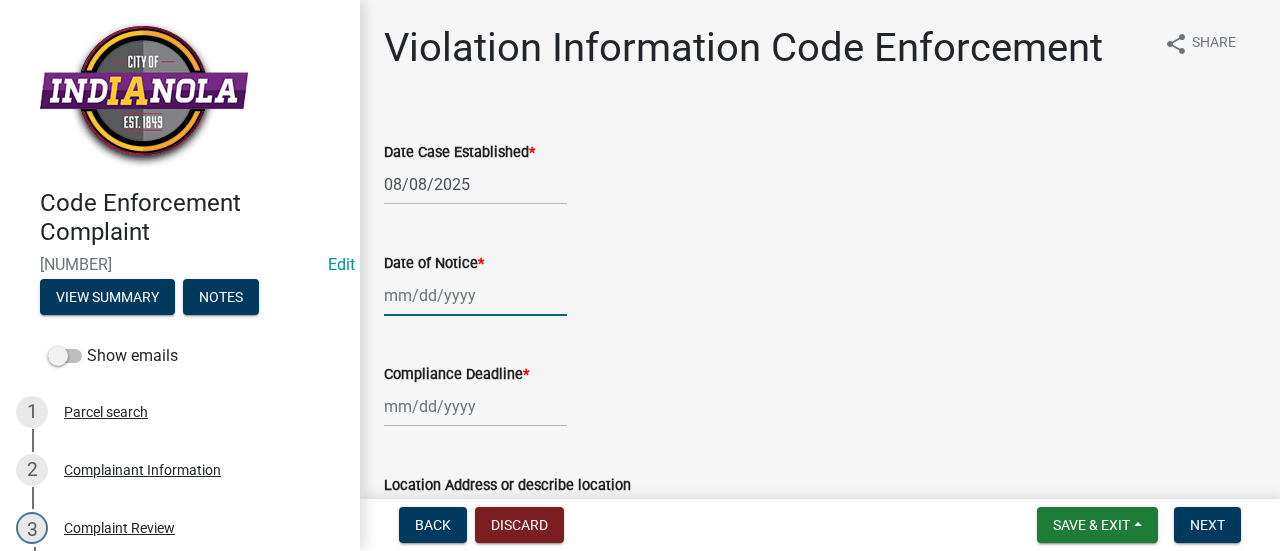 click 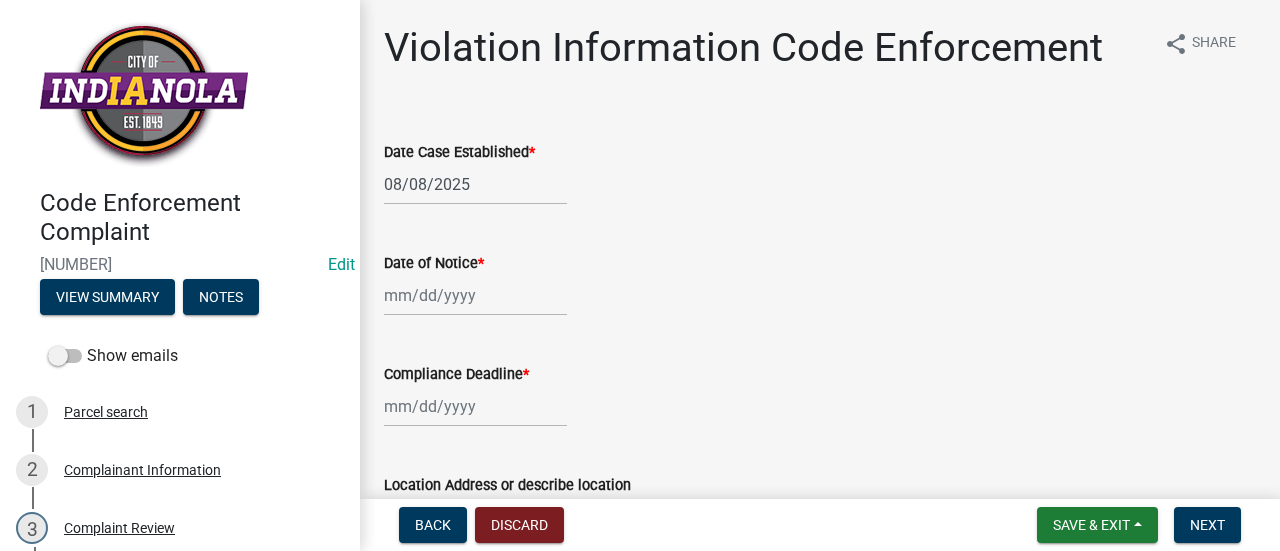 select on "8" 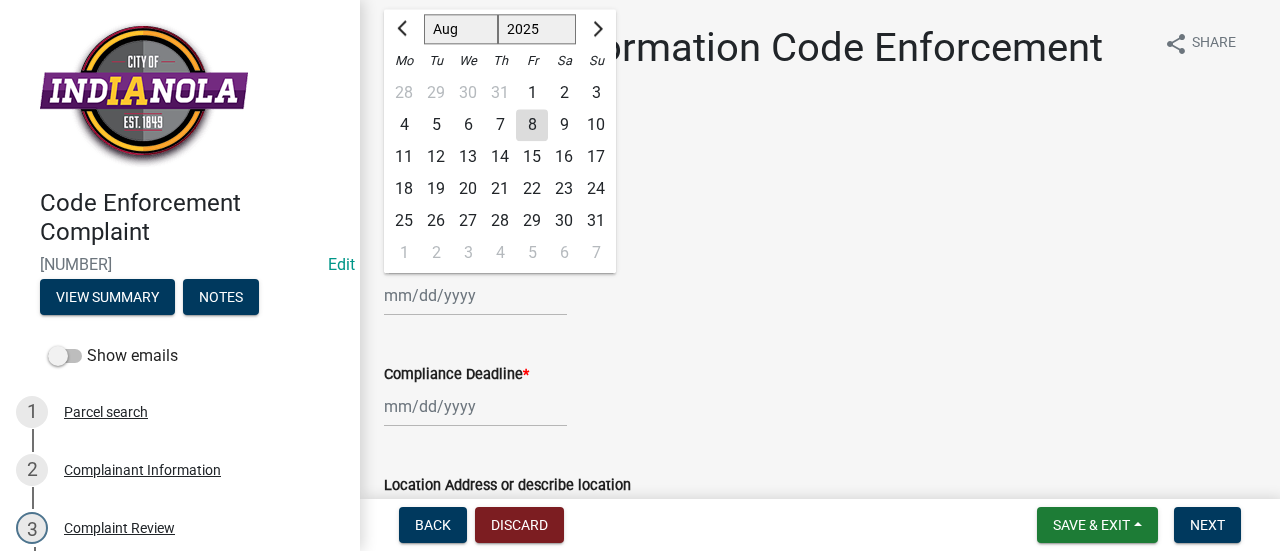 click on "15" 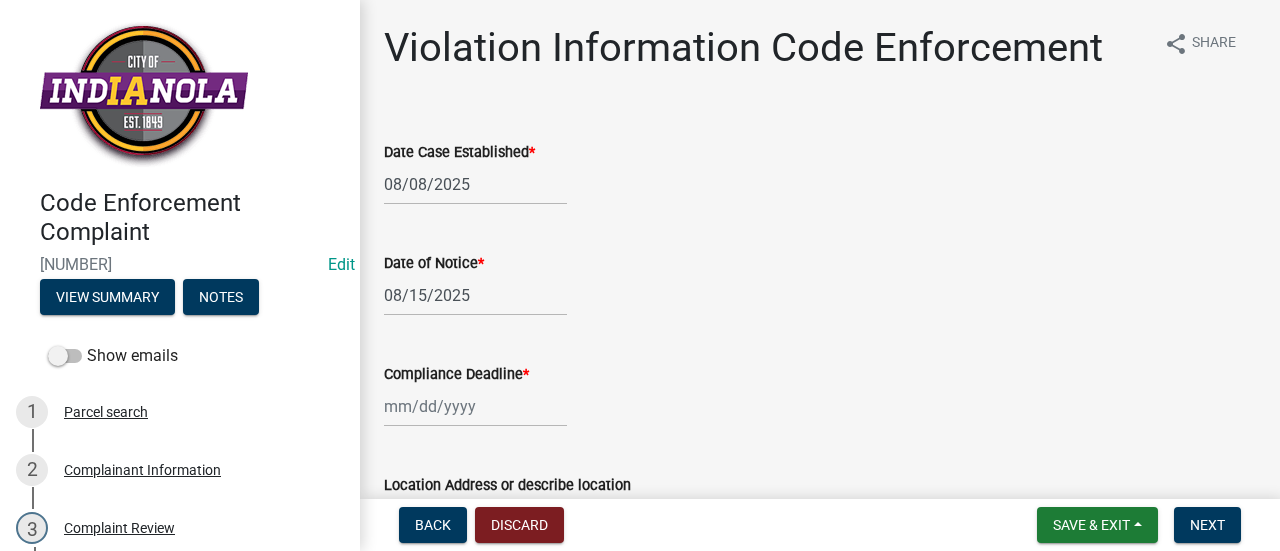 click on "08/15/2025" 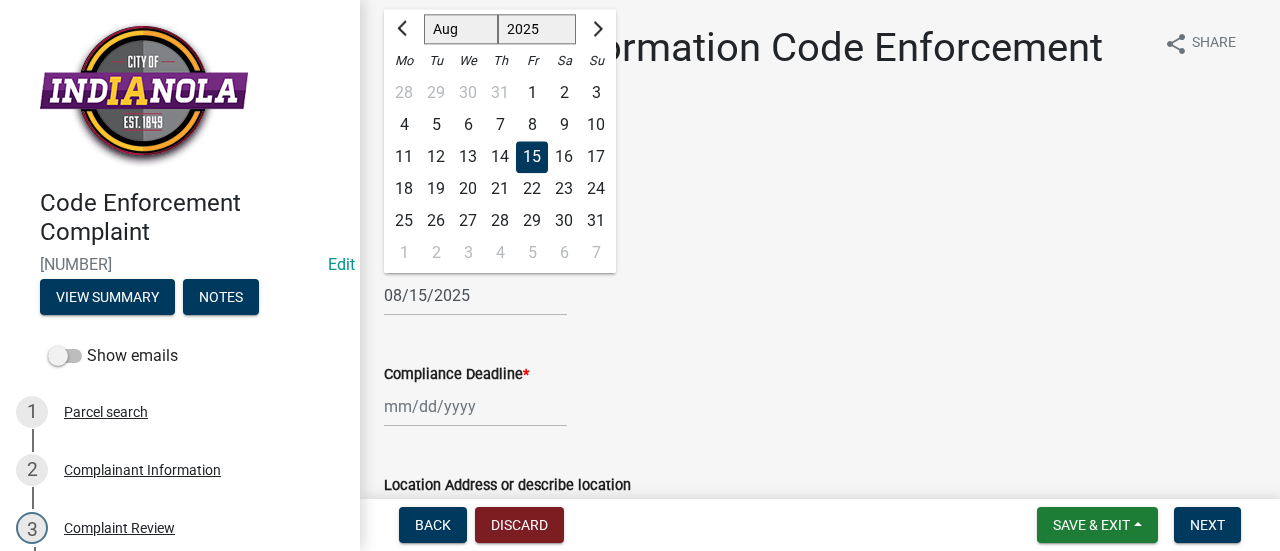 click on "8" 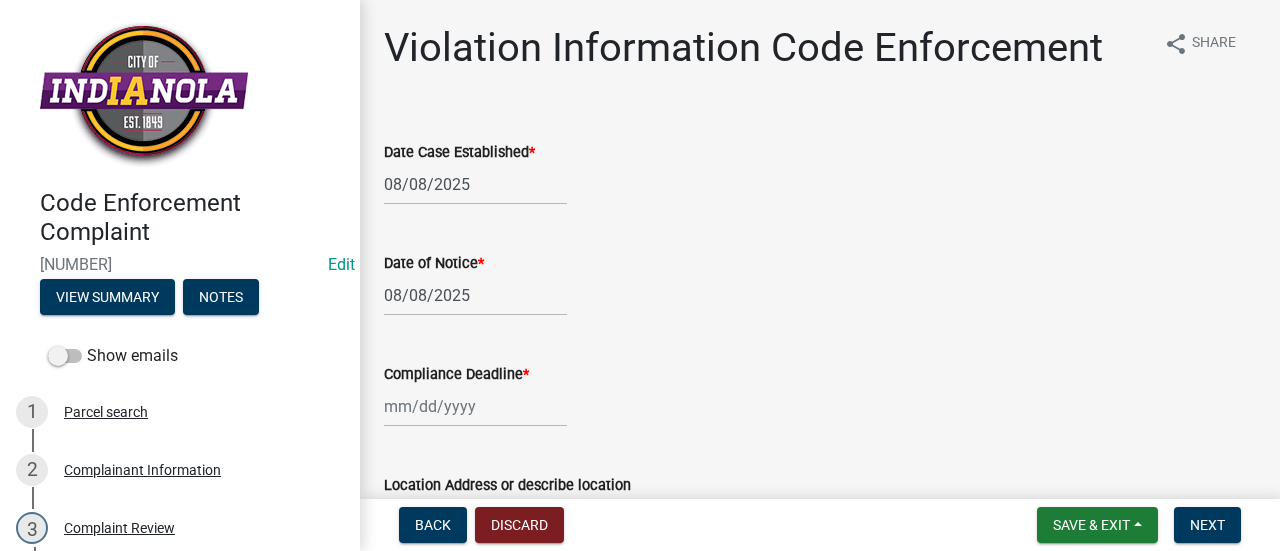 click 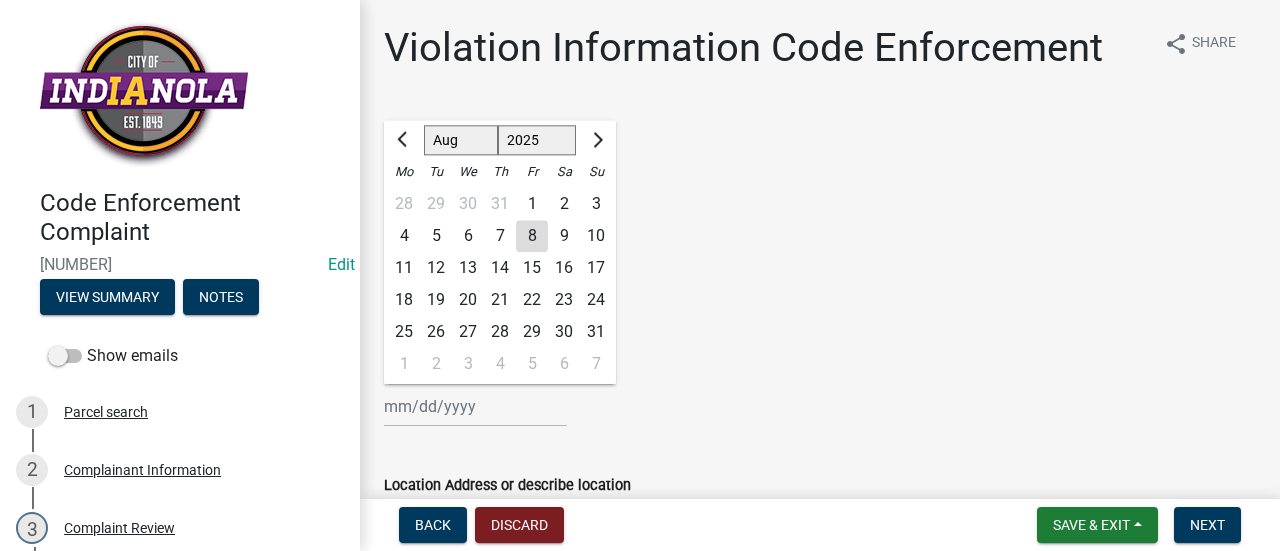 click on "15" 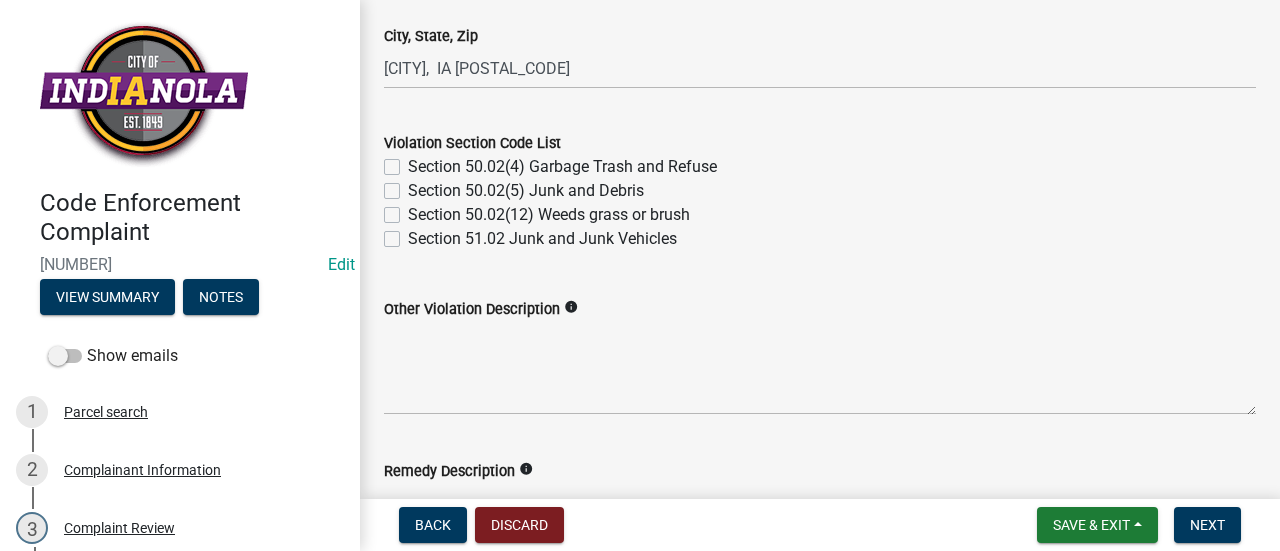 scroll, scrollTop: 839, scrollLeft: 0, axis: vertical 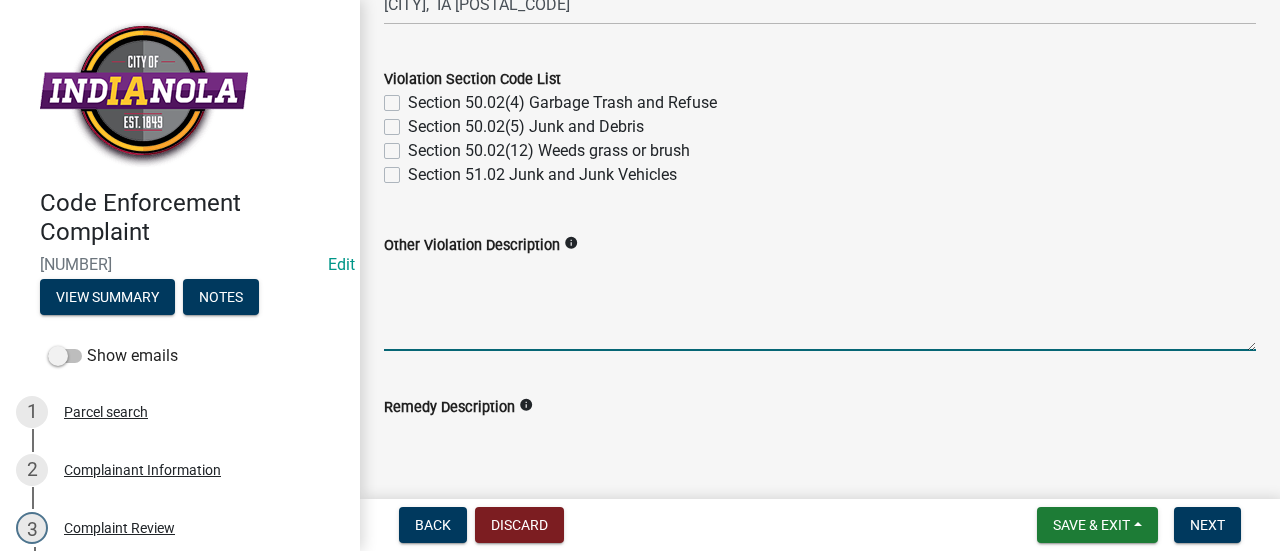click on "Other Violation Description" at bounding box center (820, 304) 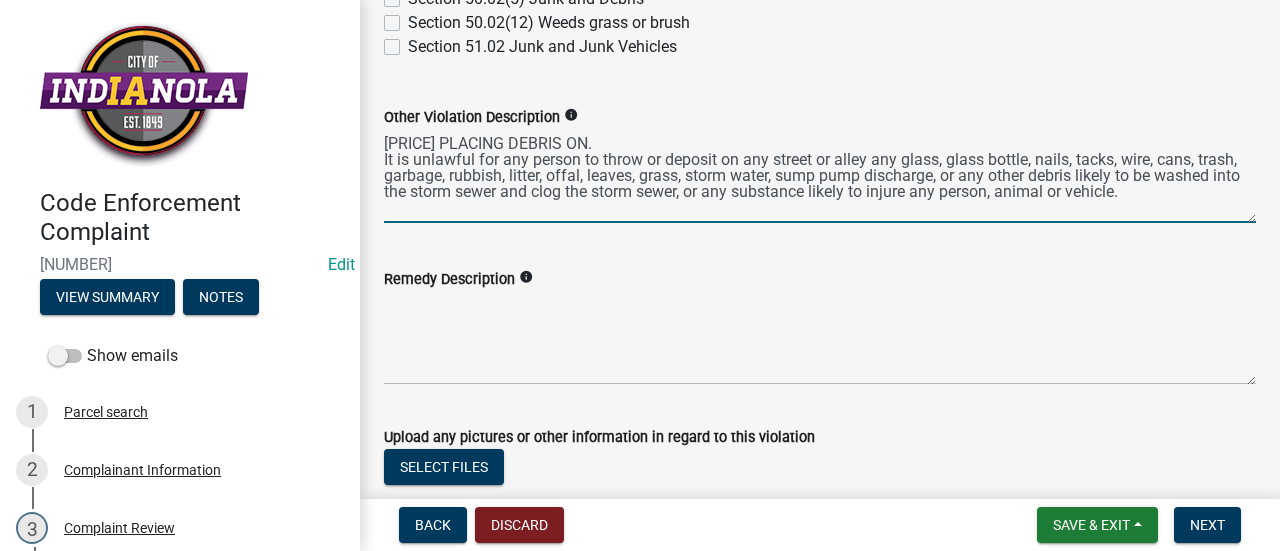 scroll, scrollTop: 968, scrollLeft: 0, axis: vertical 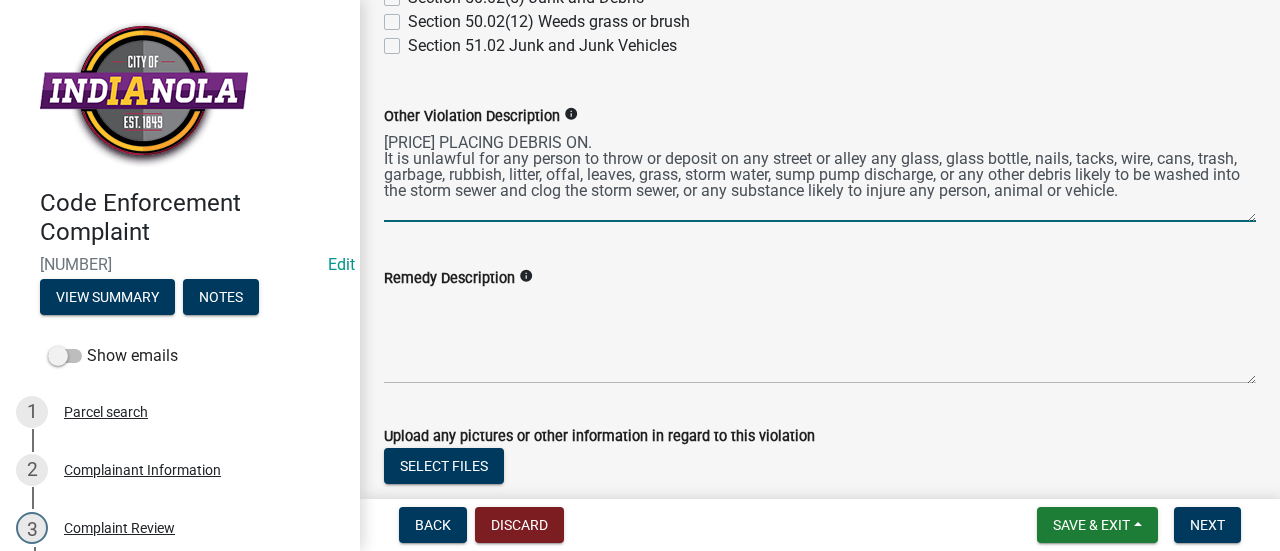 type on "[PRICE] PLACING DEBRIS ON.
It is unlawful for any person to throw or deposit on any street or alley any glass, glass bottle, nails, tacks, wire, cans, trash, garbage, rubbish, litter, offal, leaves, grass, storm water, sump pump discharge, or any other debris likely to be washed into the storm sewer and clog the storm sewer, or any substance likely to injure any person, animal or vehicle." 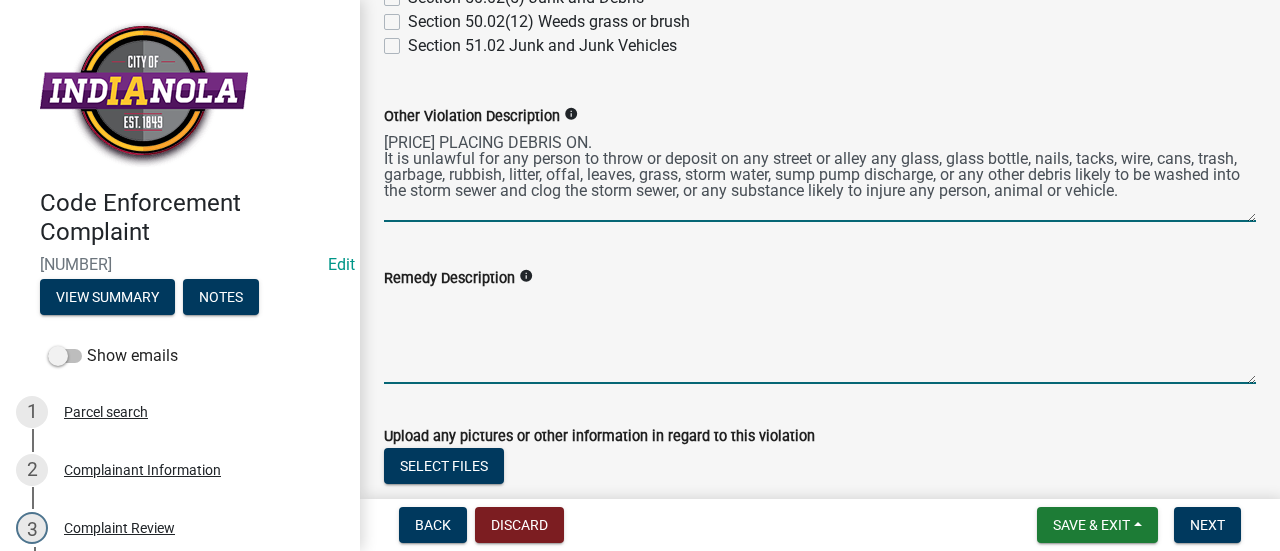 click on "Remedy Description" at bounding box center [820, 337] 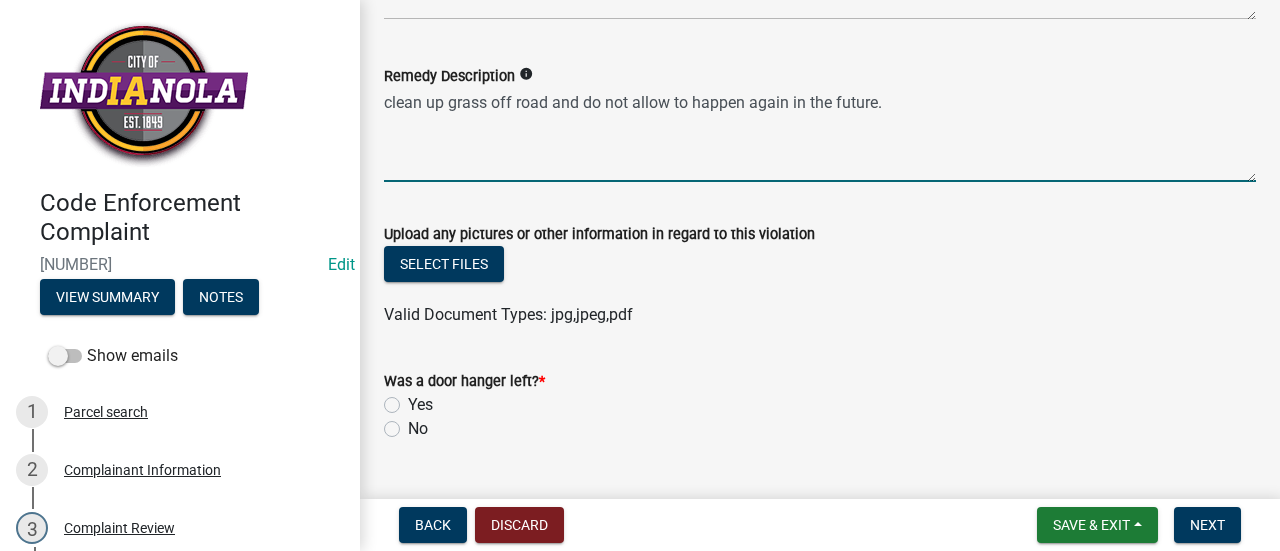 scroll, scrollTop: 1173, scrollLeft: 0, axis: vertical 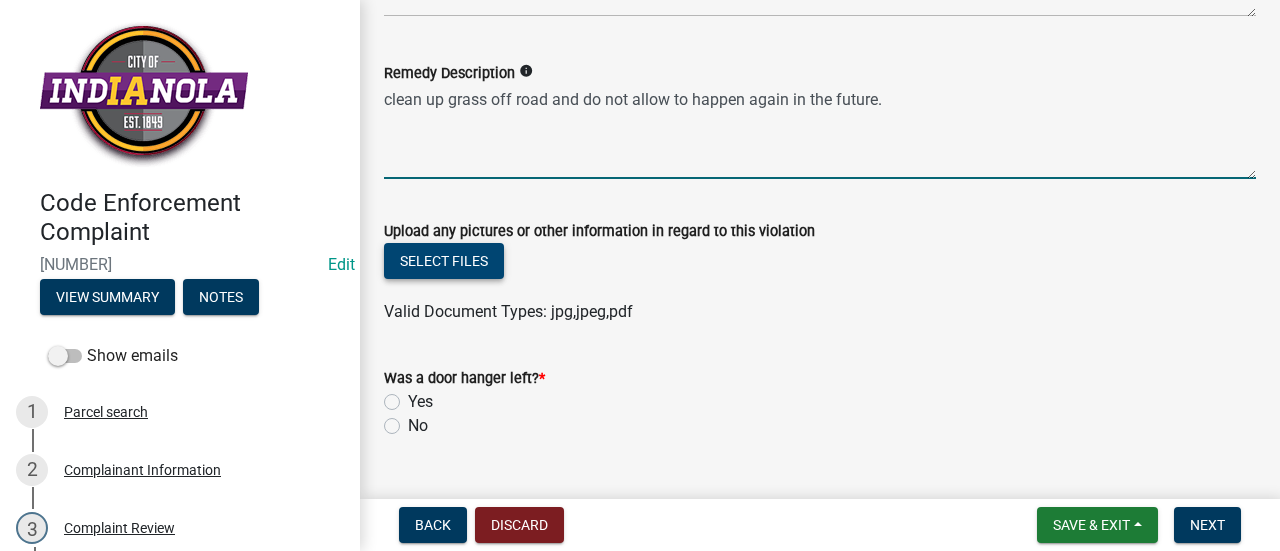 type on "clean up grass off road and do not allow to happen again in the future." 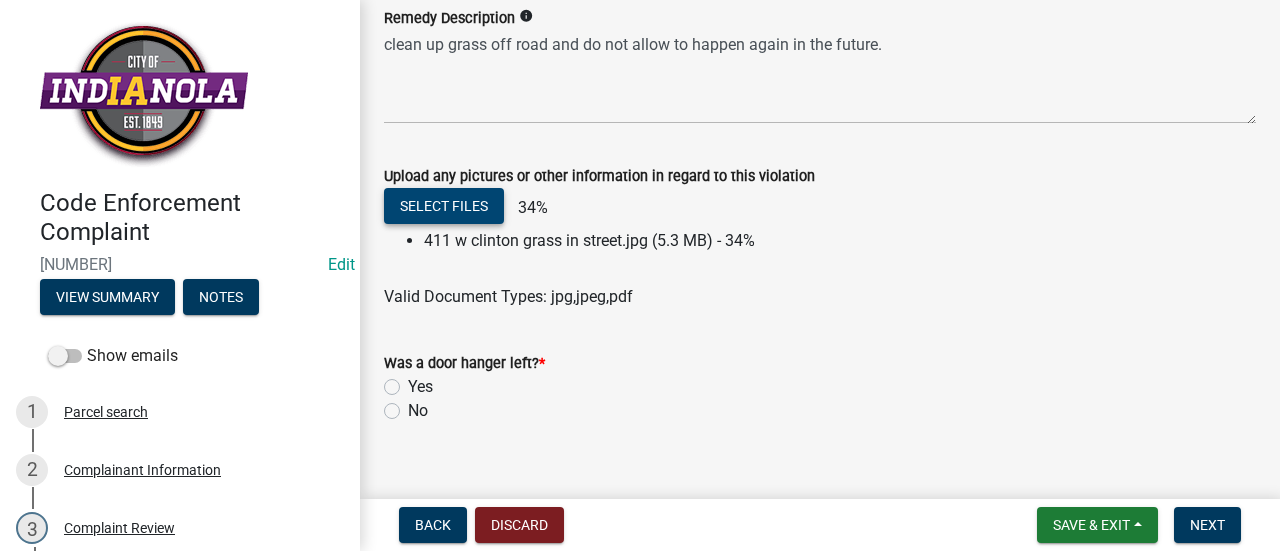scroll, scrollTop: 1231, scrollLeft: 0, axis: vertical 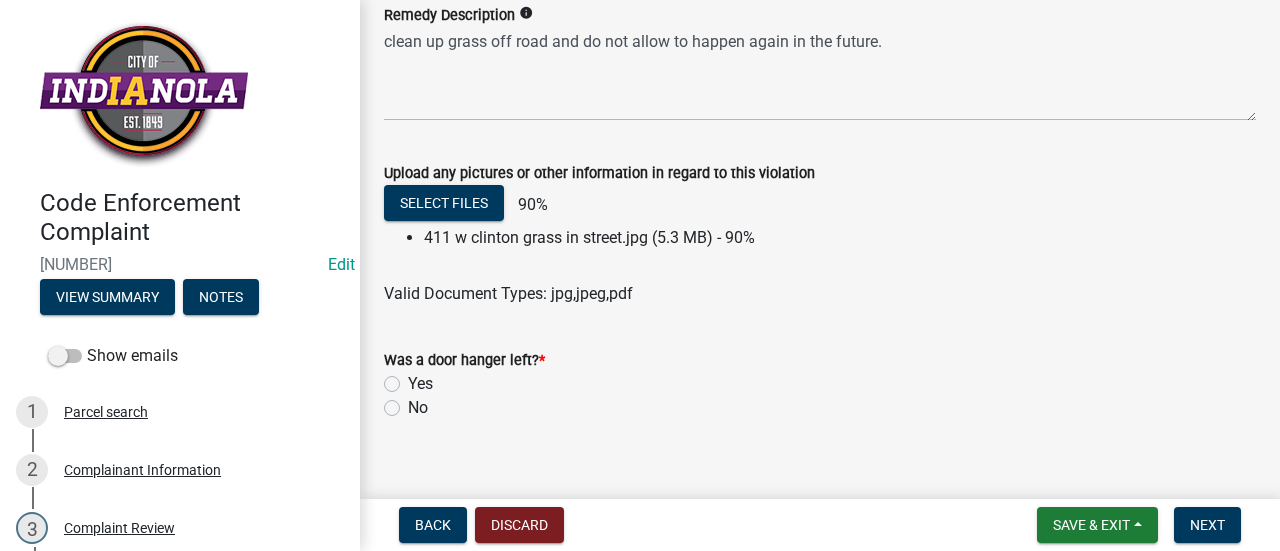 click on "No" 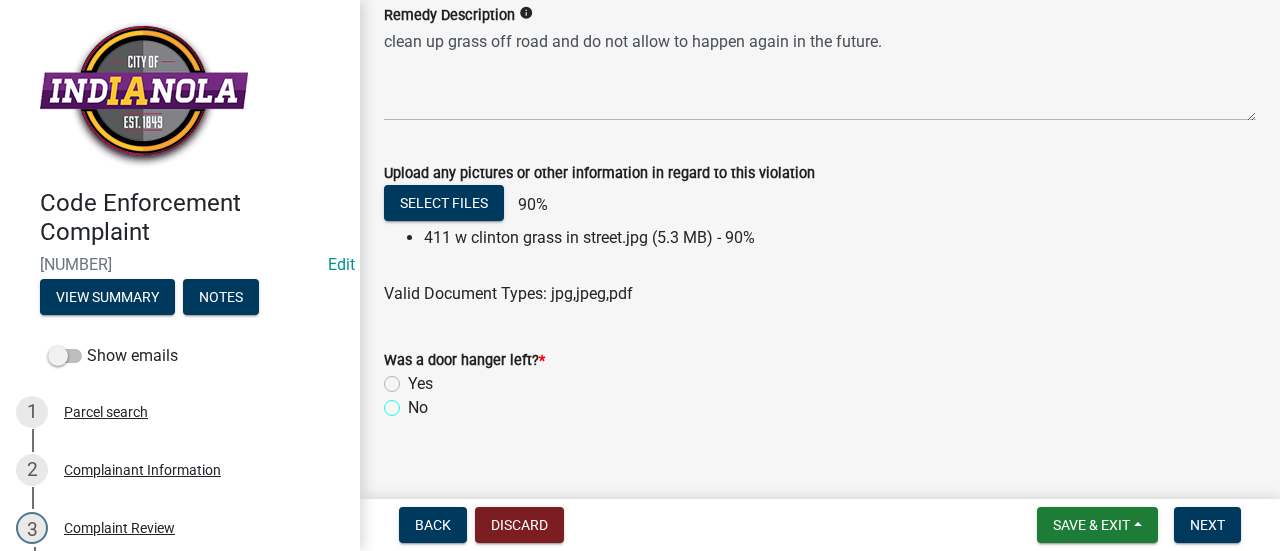 click on "No" at bounding box center [414, 402] 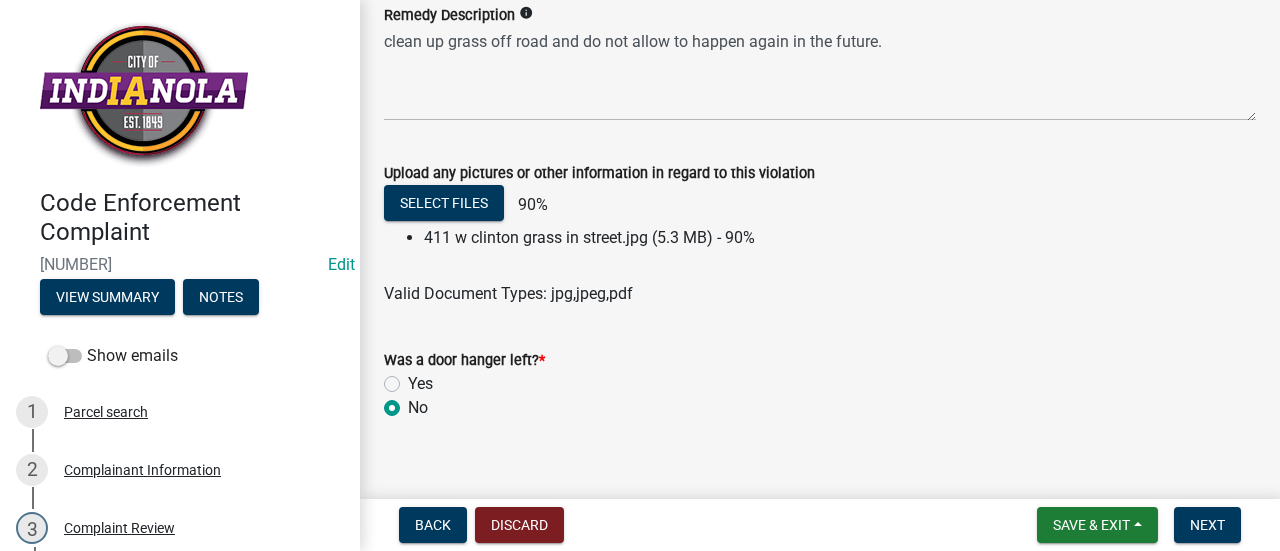 radio on "true" 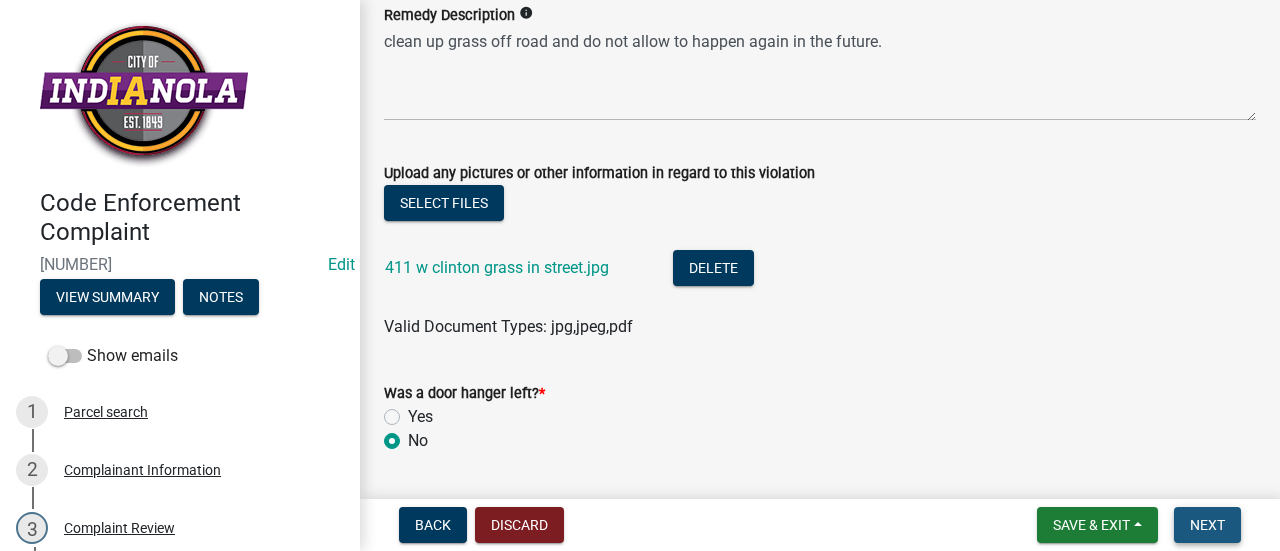 click on "Next" at bounding box center [1207, 525] 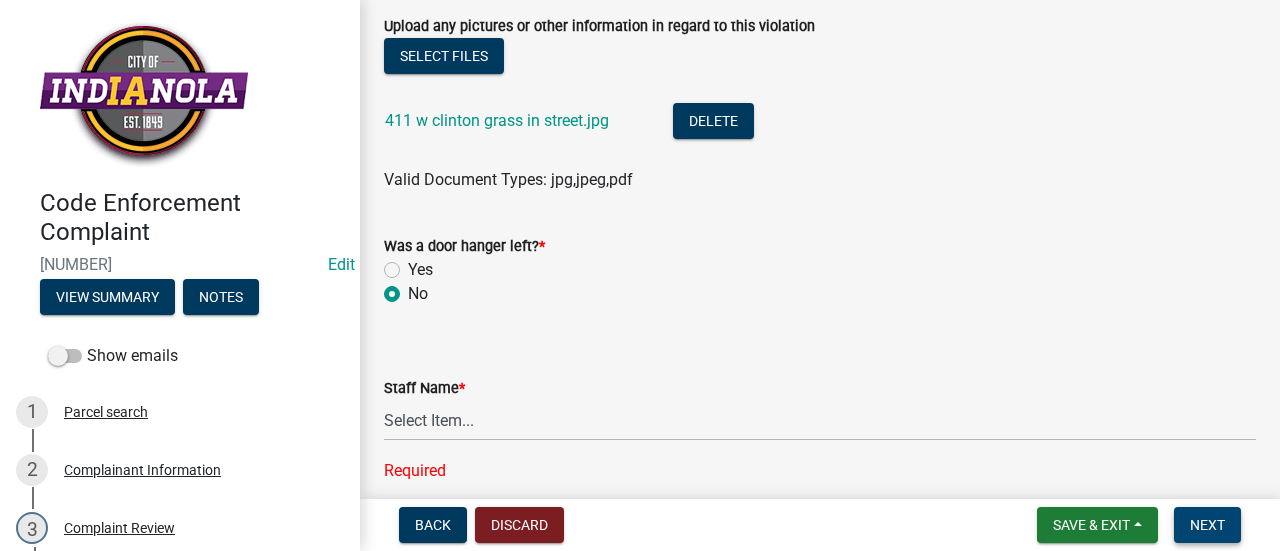 scroll, scrollTop: 1463, scrollLeft: 0, axis: vertical 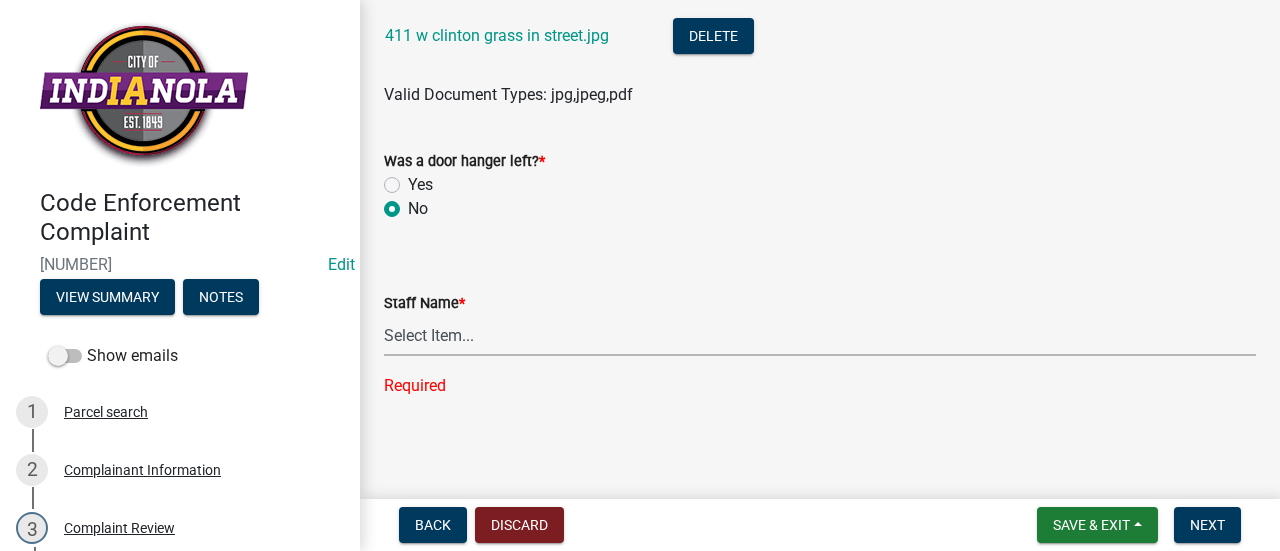 click on "Select Item...   [FIRST] [LAST]   [FIRST] [LAST]   [FIRST] [LAST]   Other" at bounding box center [820, 335] 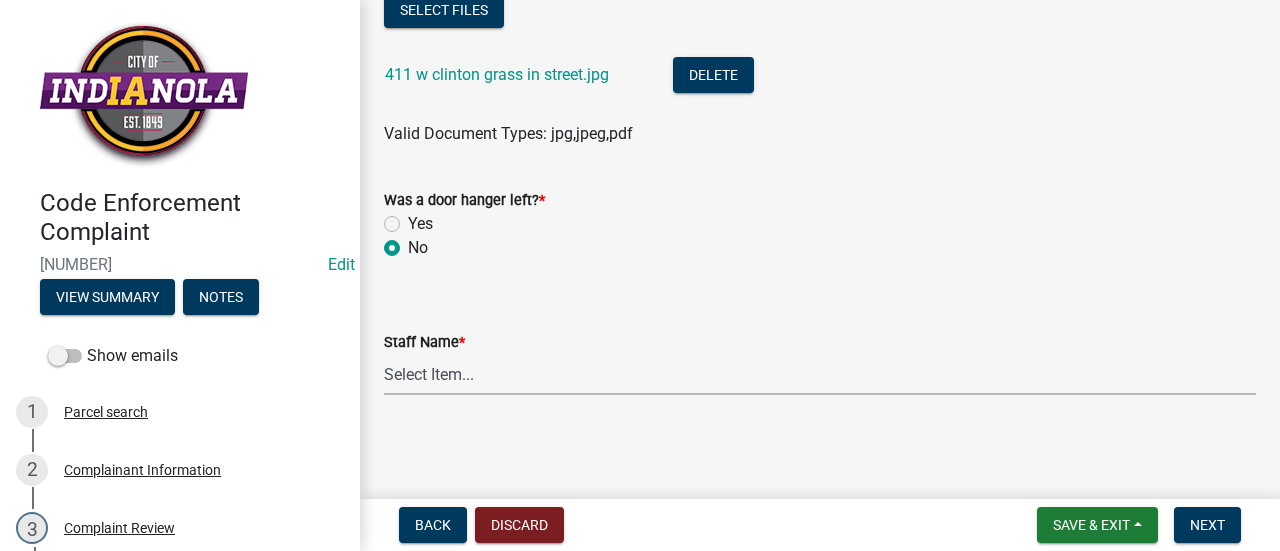 scroll, scrollTop: 1423, scrollLeft: 0, axis: vertical 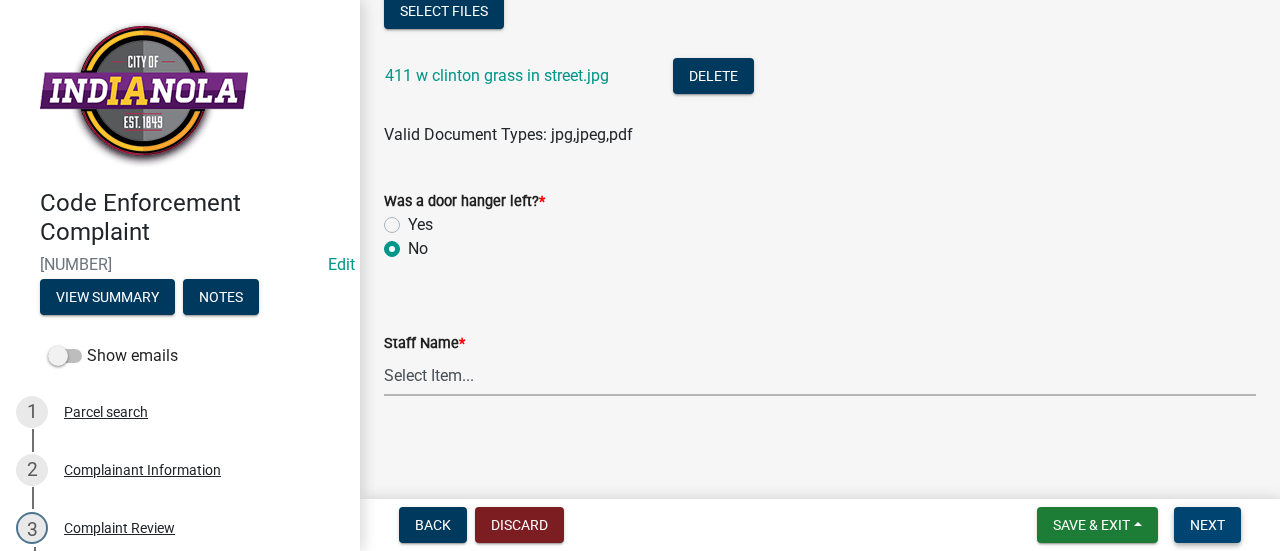 click on "Next" at bounding box center (1207, 525) 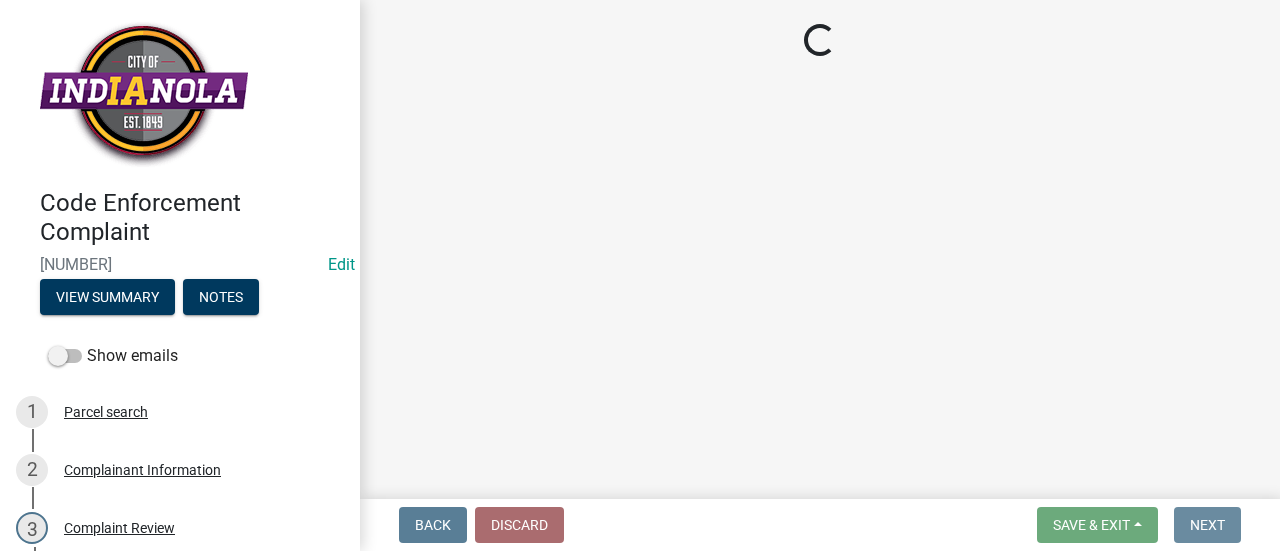 scroll, scrollTop: 0, scrollLeft: 0, axis: both 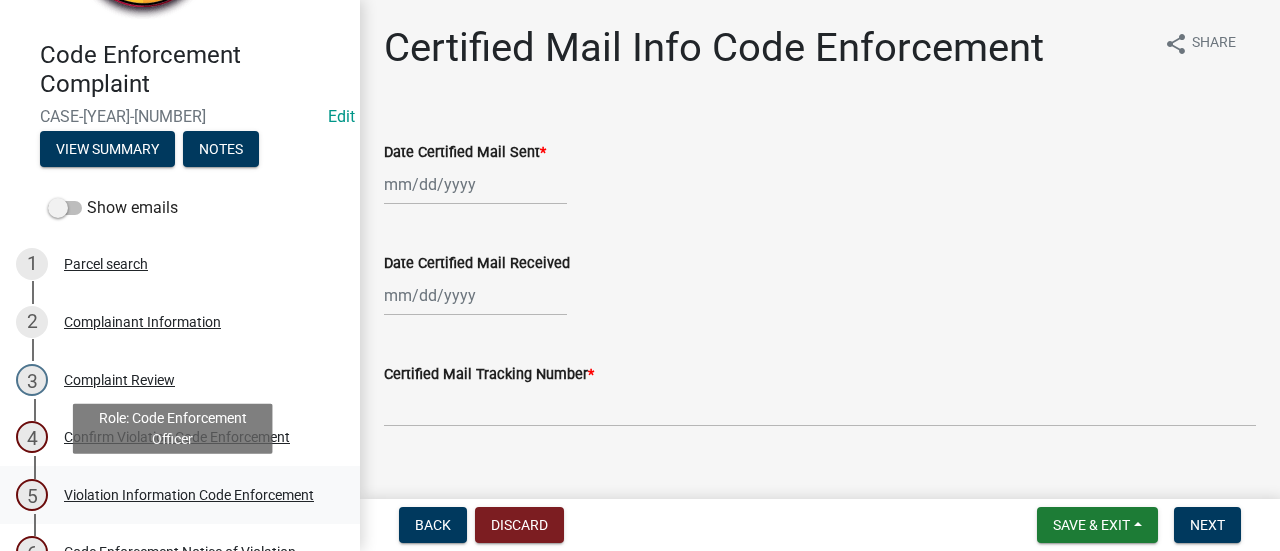 click on "Violation Information Code Enforcement" at bounding box center (189, 495) 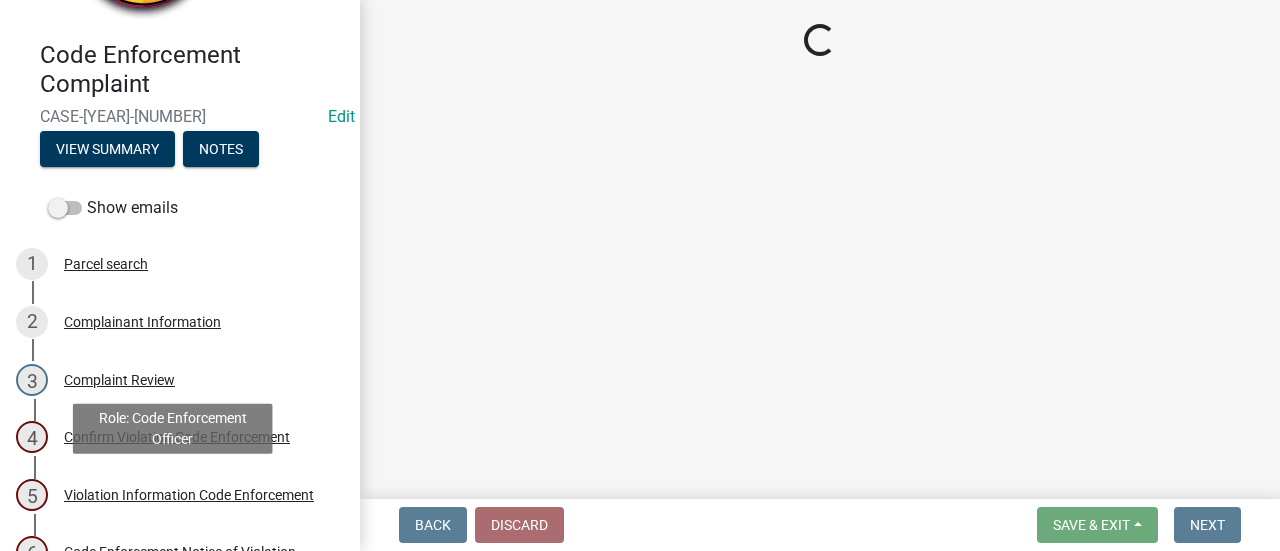 select on "[UUID]" 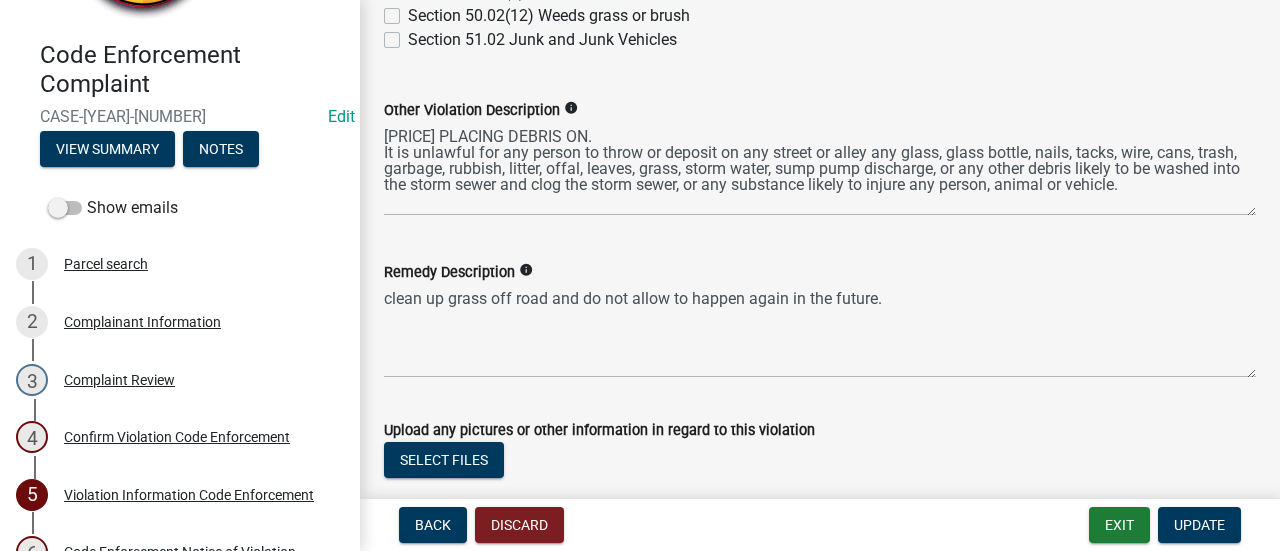 scroll, scrollTop: 1140, scrollLeft: 0, axis: vertical 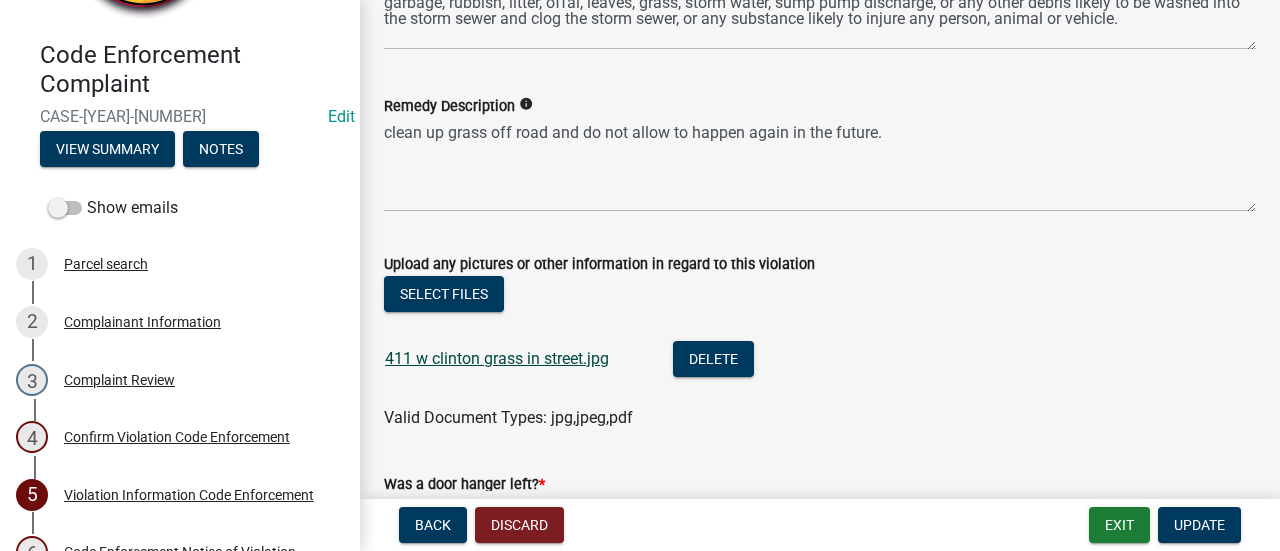 click on "411 w clinton grass in street.jpg" 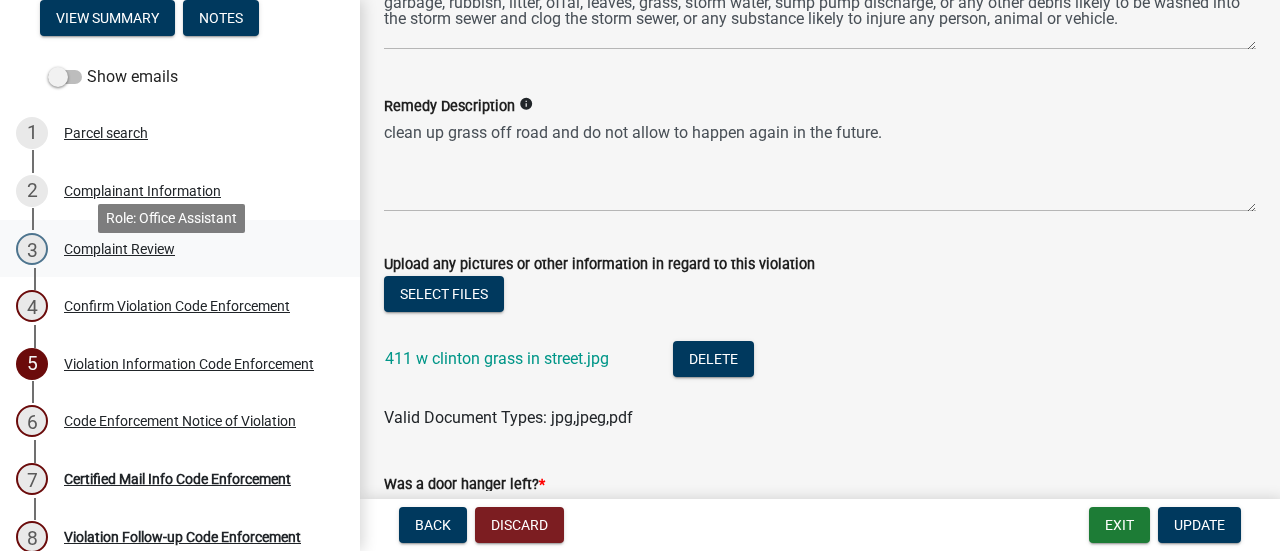scroll, scrollTop: 296, scrollLeft: 0, axis: vertical 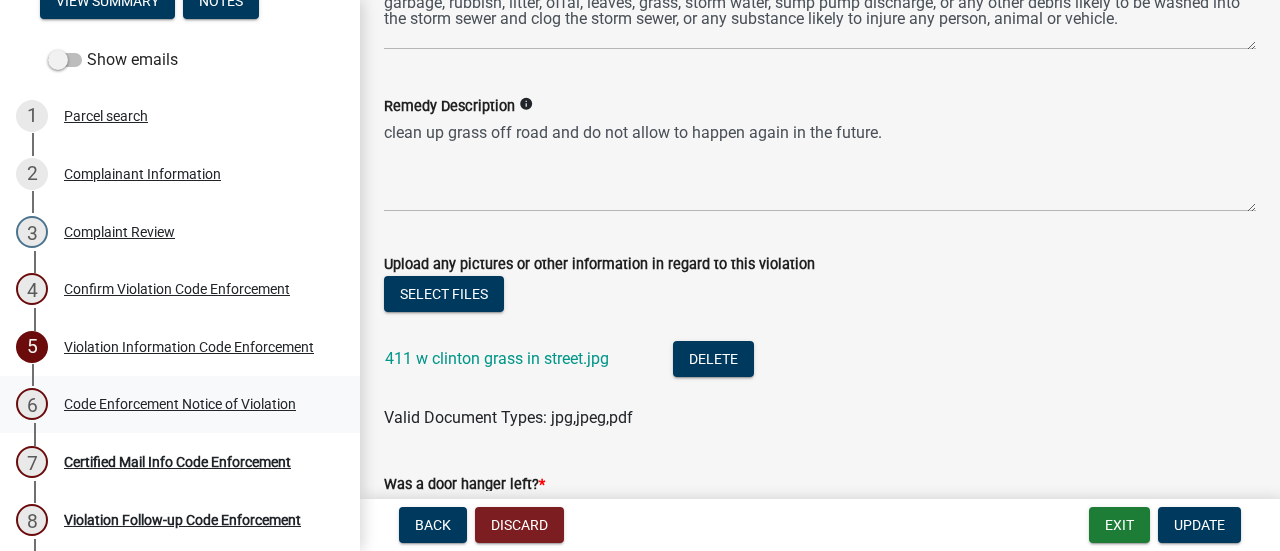 click on "Code Enforcement Notice of Violation" at bounding box center [180, 404] 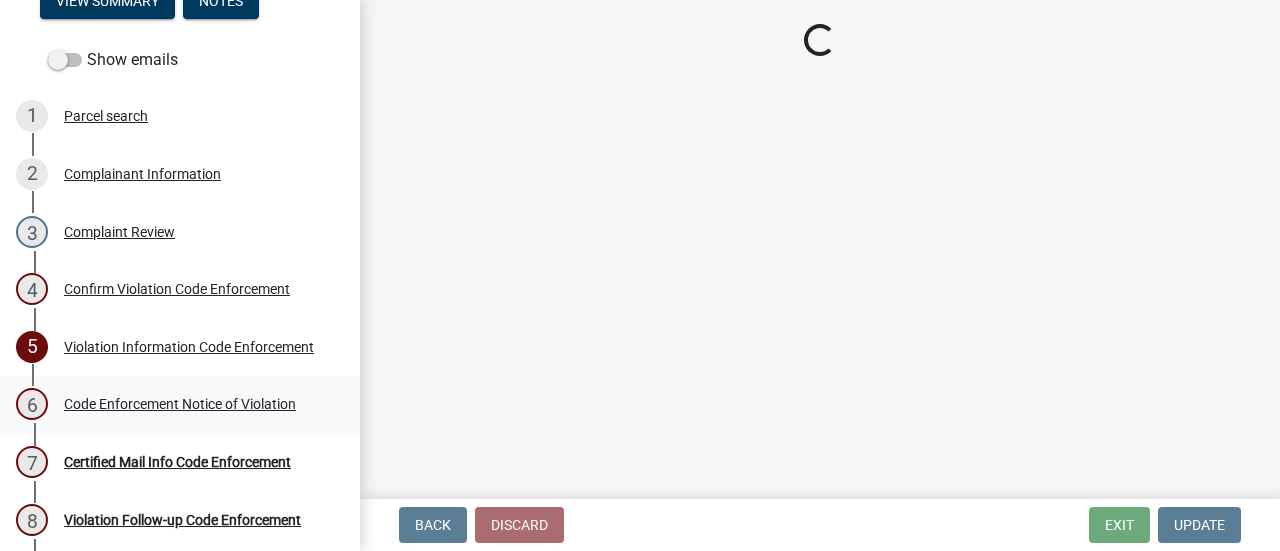 scroll, scrollTop: 0, scrollLeft: 0, axis: both 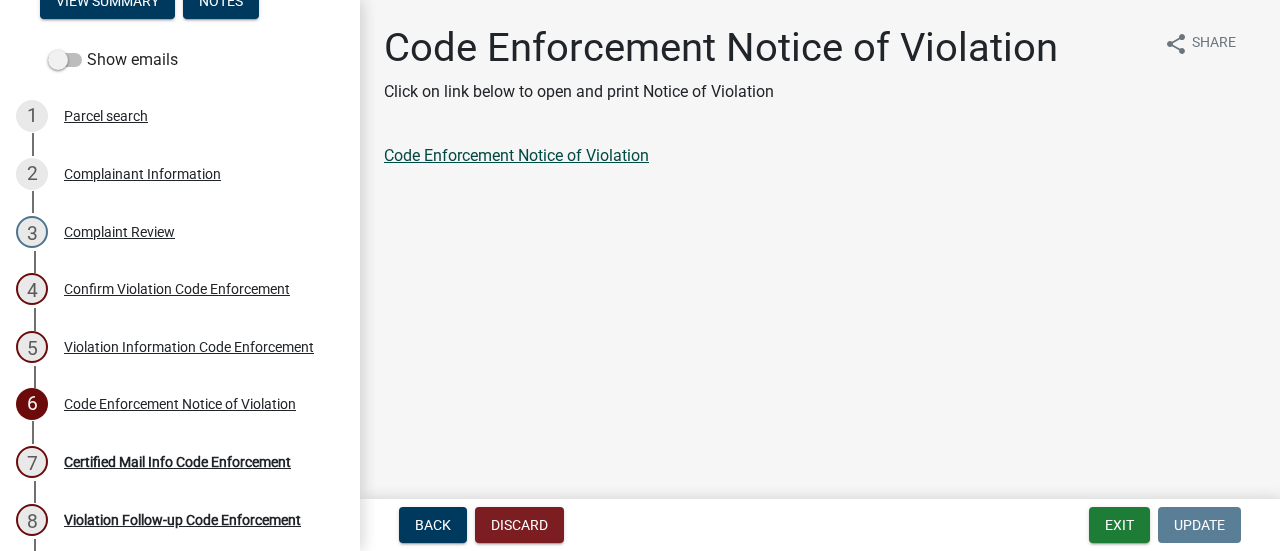 click on "Code Enforcement Notice of Violation" 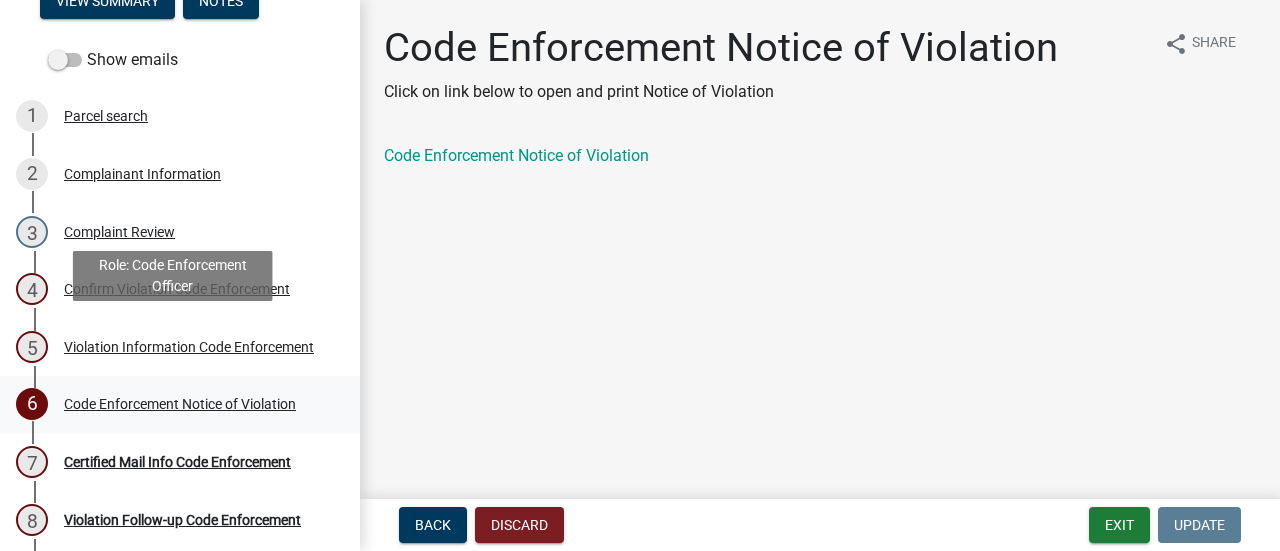 scroll, scrollTop: 358, scrollLeft: 0, axis: vertical 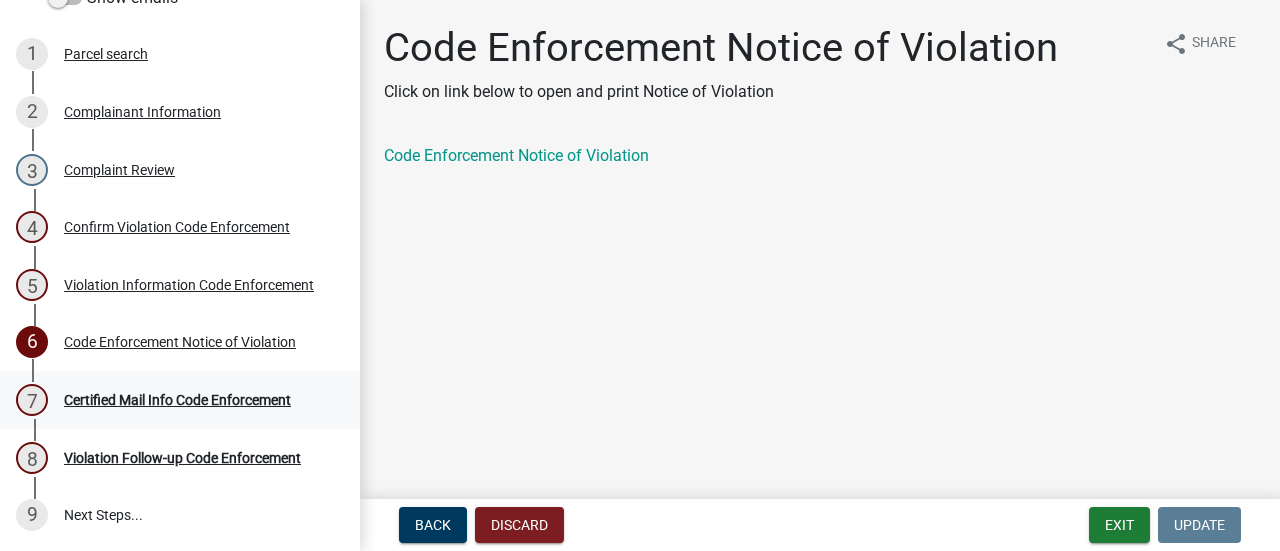 click on "Certified Mail Info Code Enforcement" at bounding box center [177, 400] 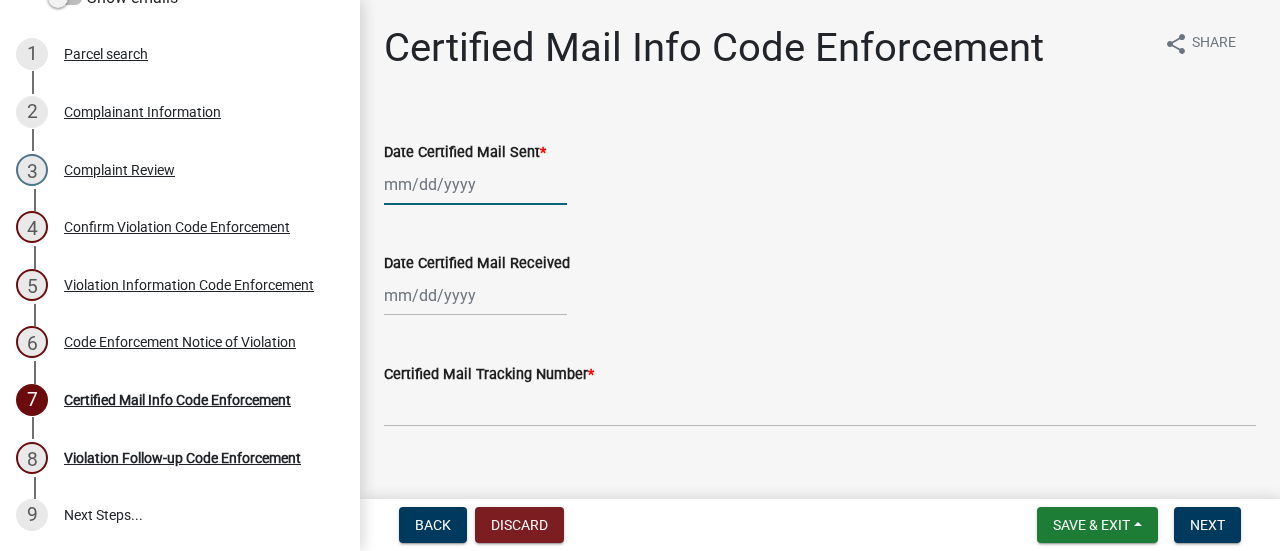 click 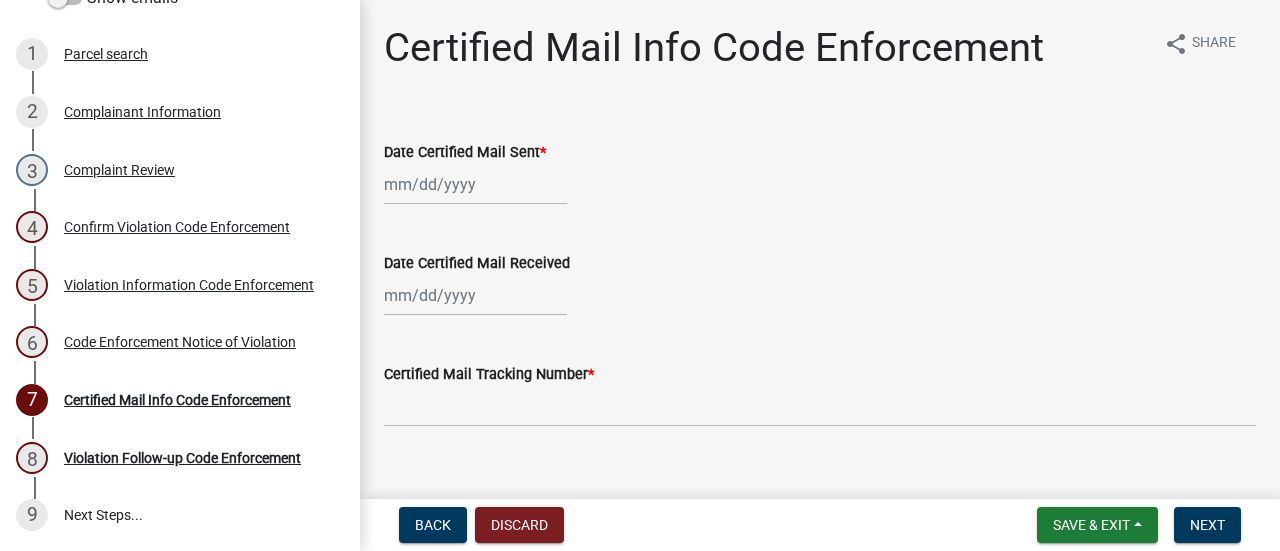 select on "8" 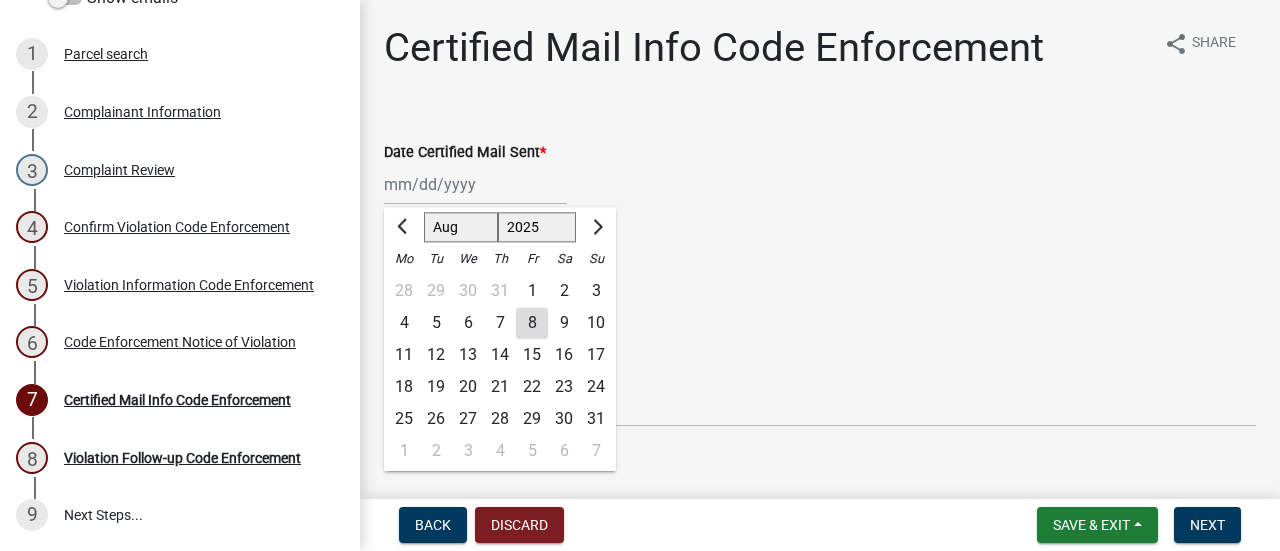 click on "8" 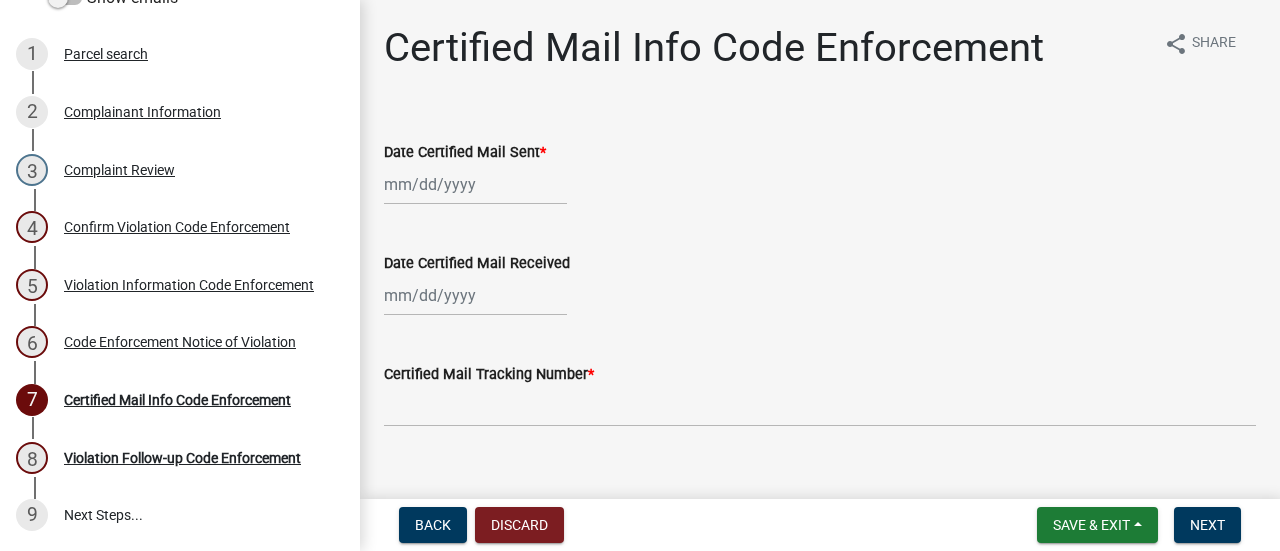 type on "08/08/2025" 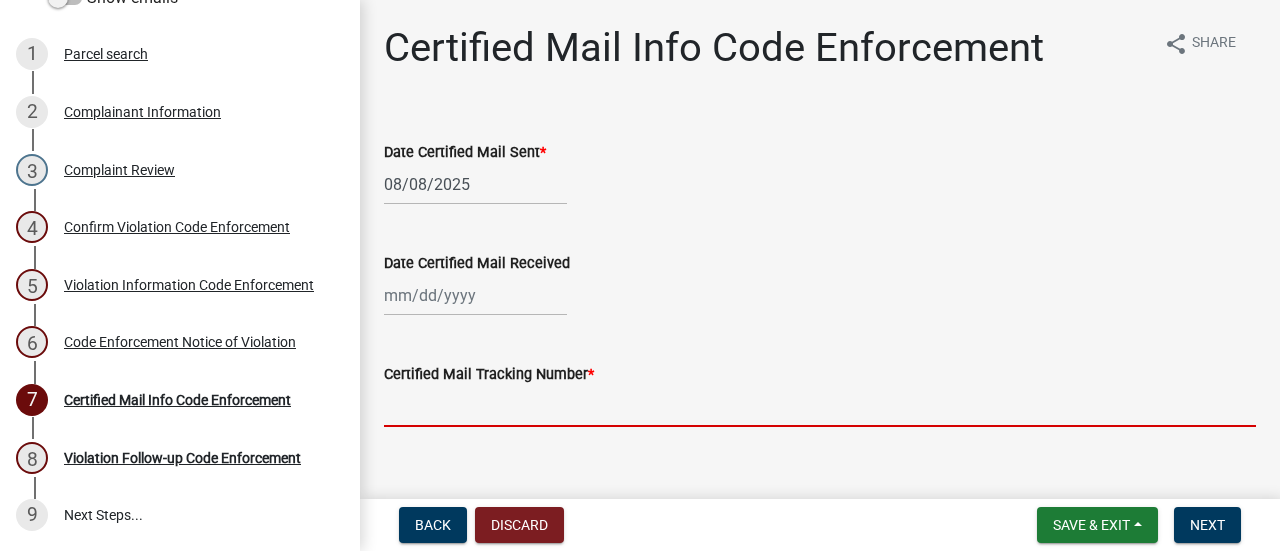 click on "Certified Mail Tracking Number  *" at bounding box center [820, 406] 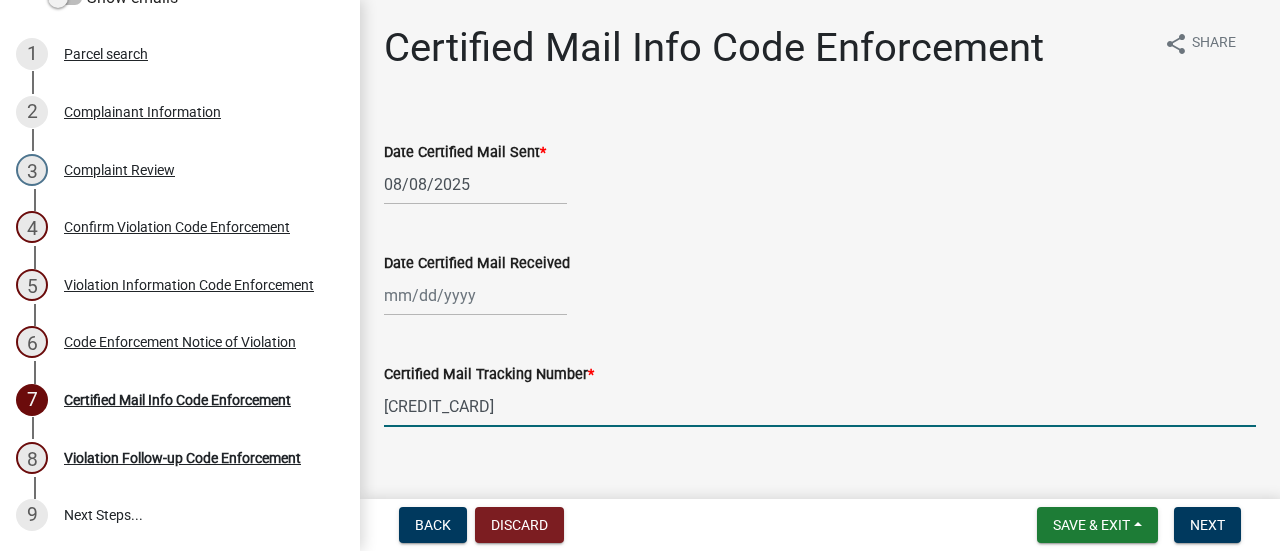 scroll, scrollTop: 30, scrollLeft: 0, axis: vertical 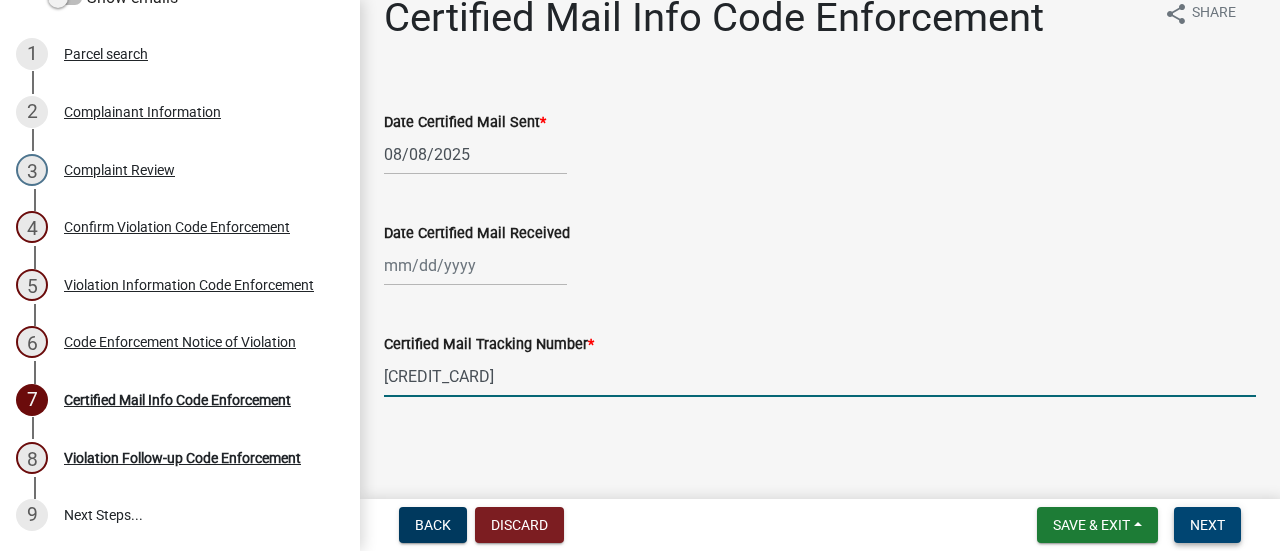 type on "[CREDIT_CARD]" 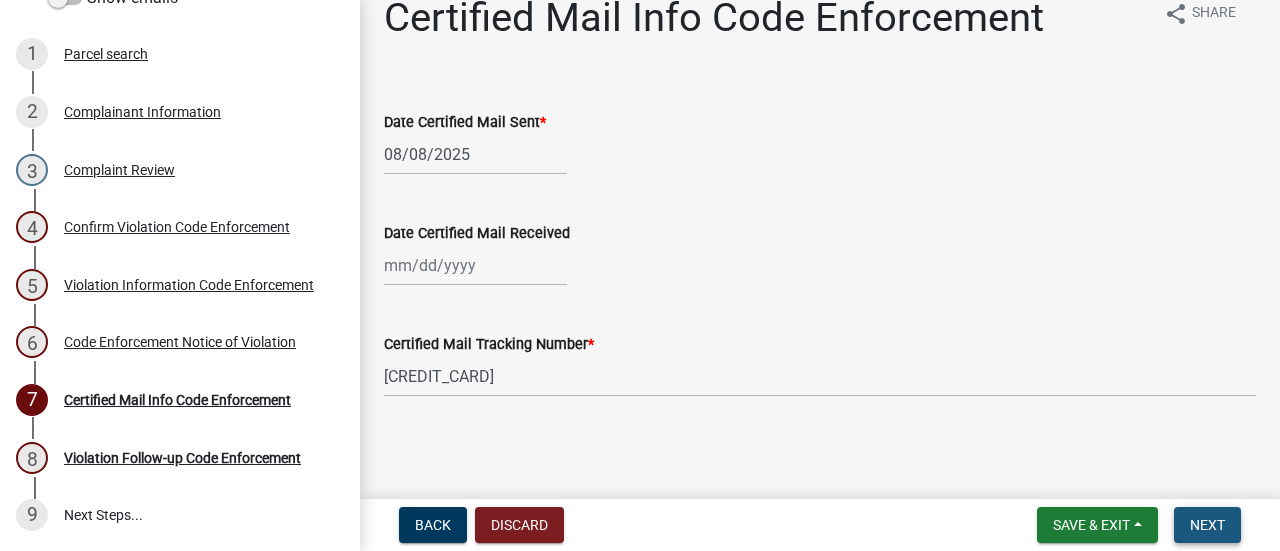 click on "Next" at bounding box center [1207, 525] 